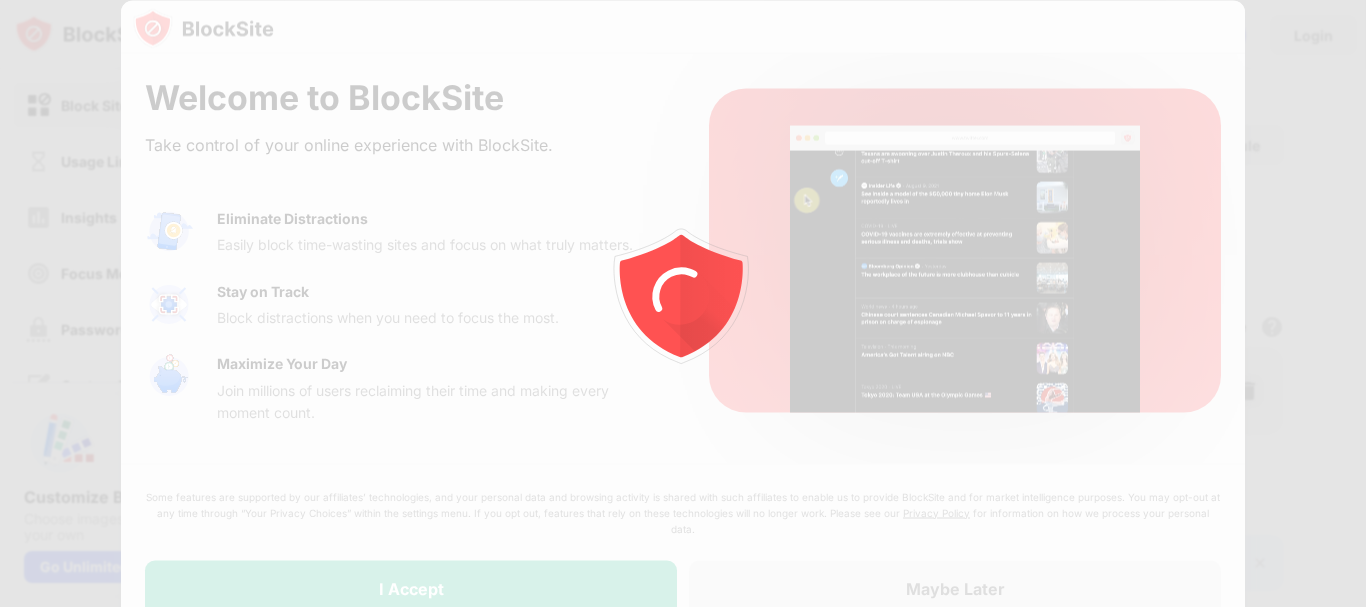 scroll, scrollTop: 0, scrollLeft: 0, axis: both 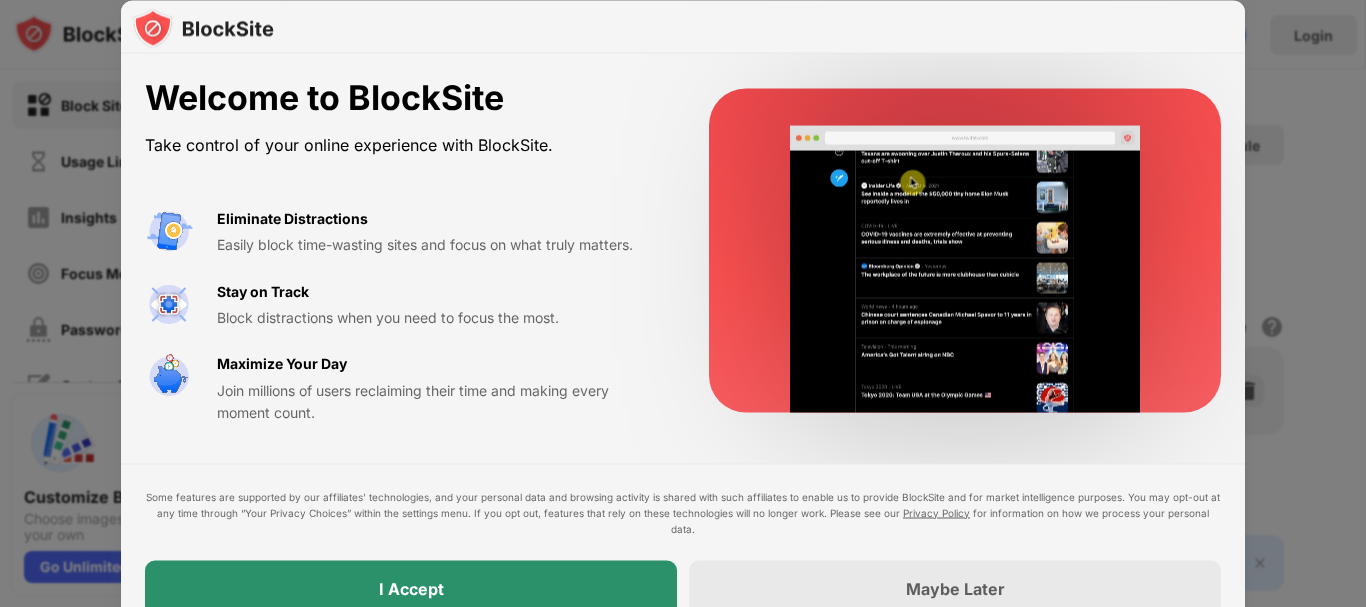 click on "I Accept" at bounding box center [411, 588] 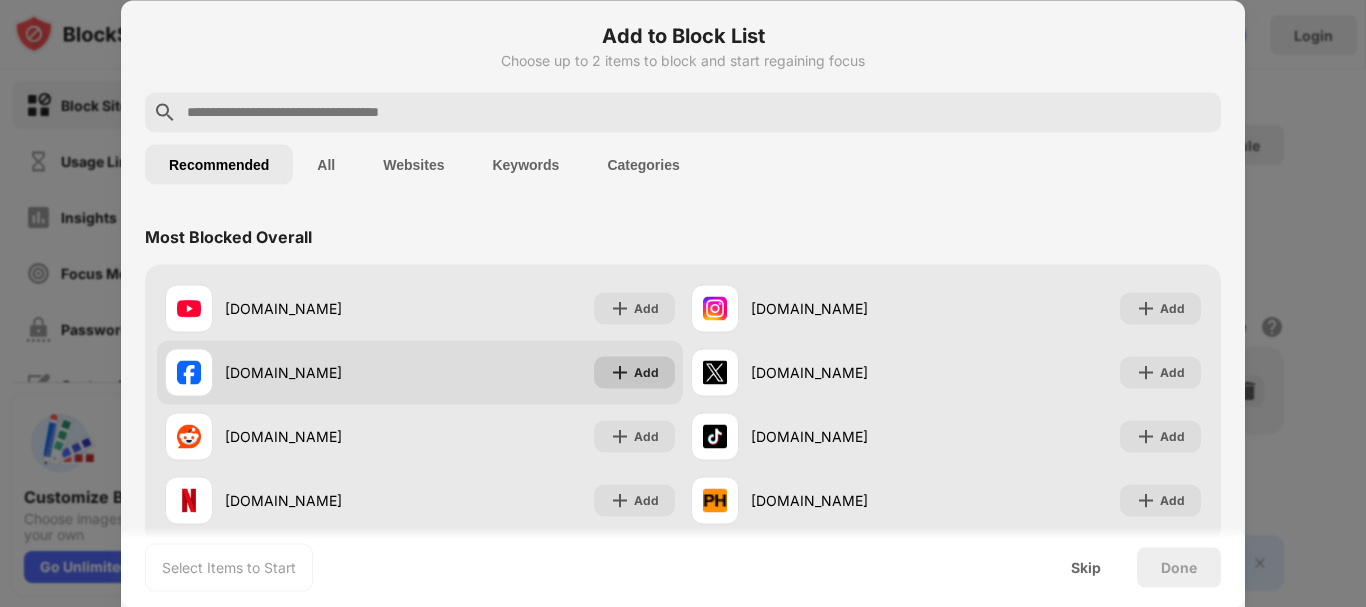 scroll, scrollTop: 0, scrollLeft: 0, axis: both 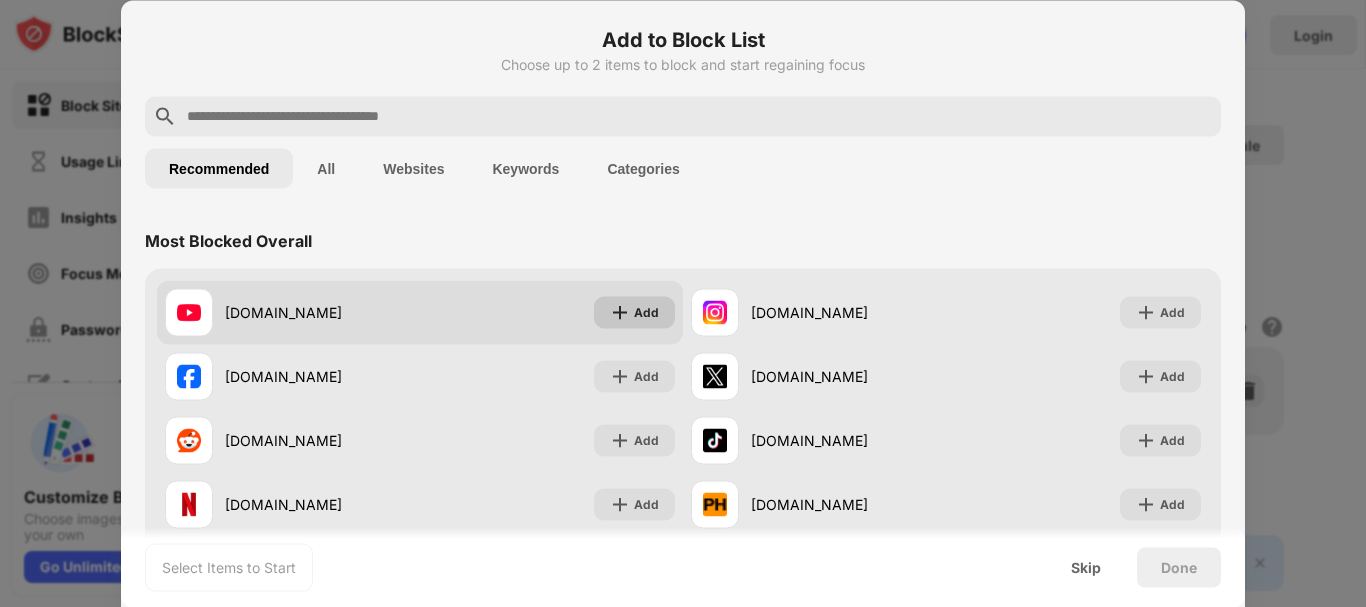 click on "Add" at bounding box center [646, 312] 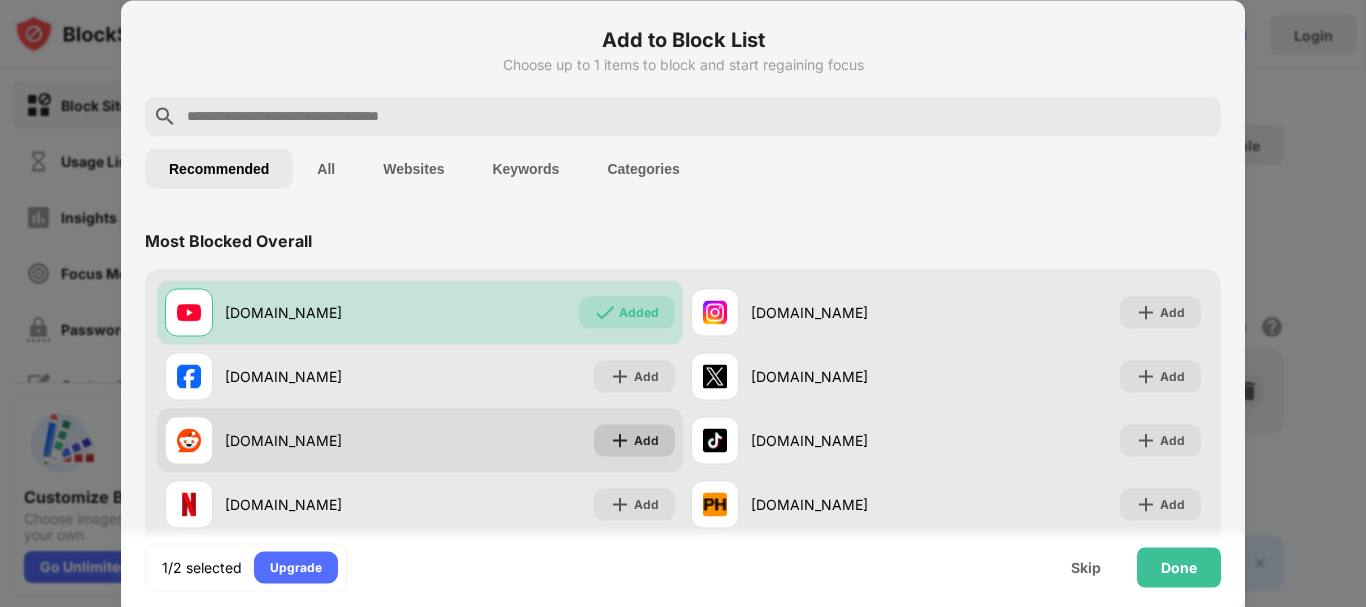 click on "Add" at bounding box center [646, 440] 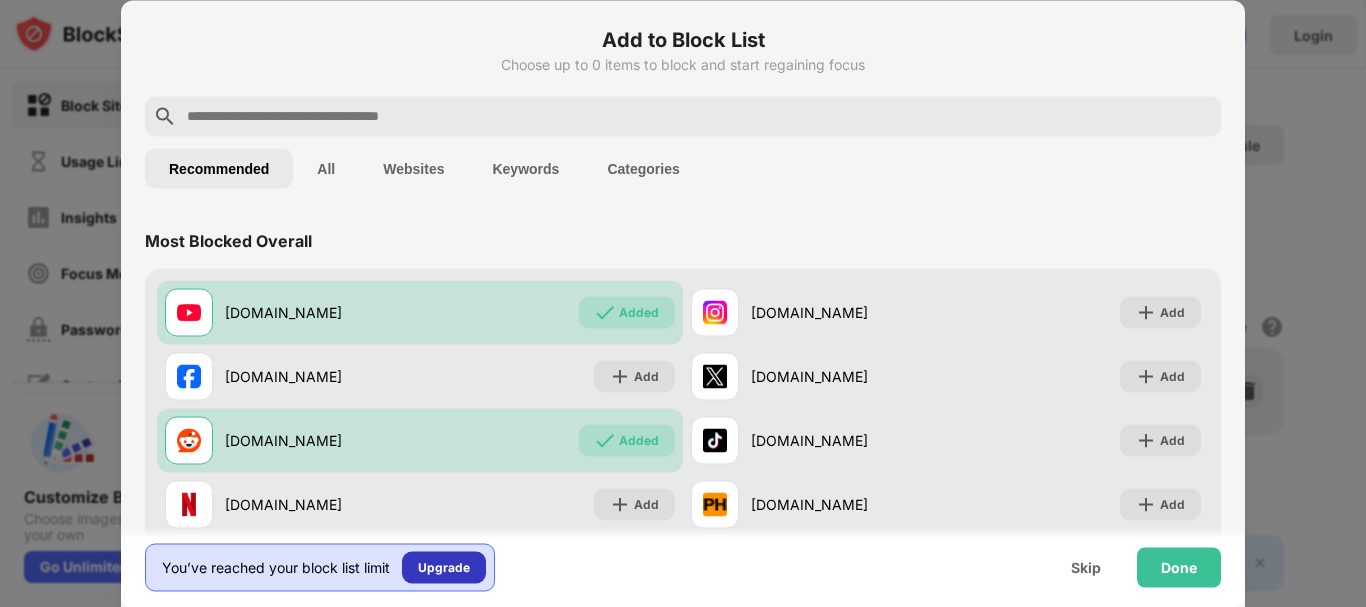 click on "Upgrade" at bounding box center [444, 567] 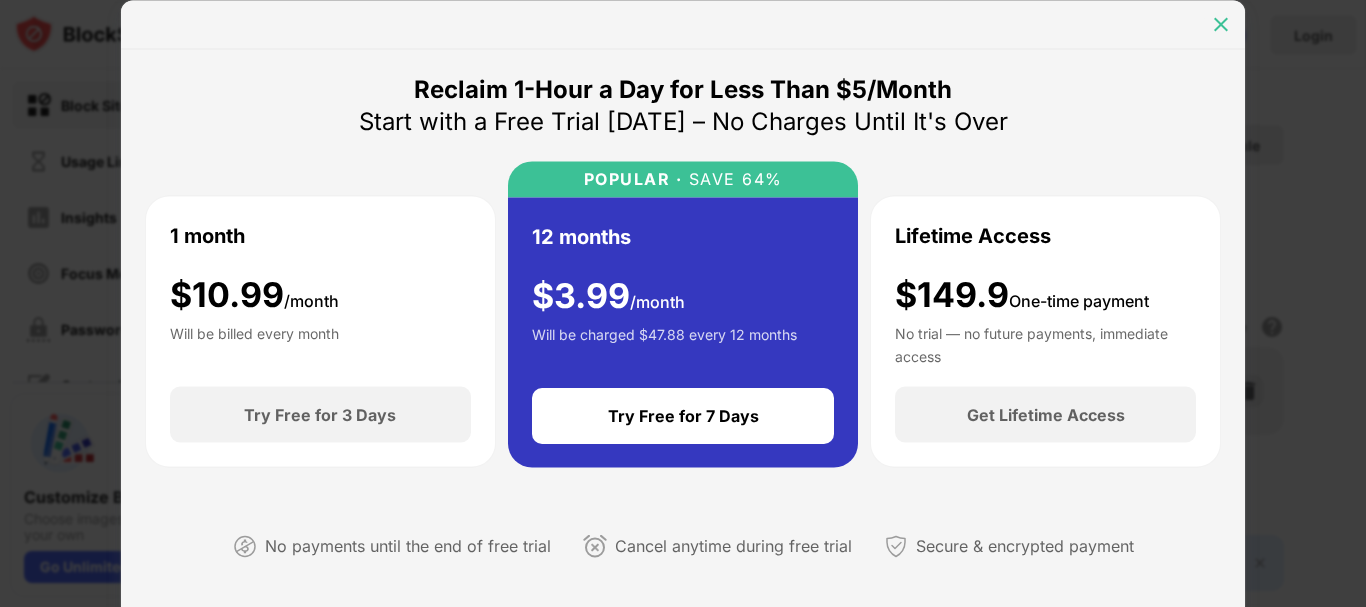 click at bounding box center (1221, 24) 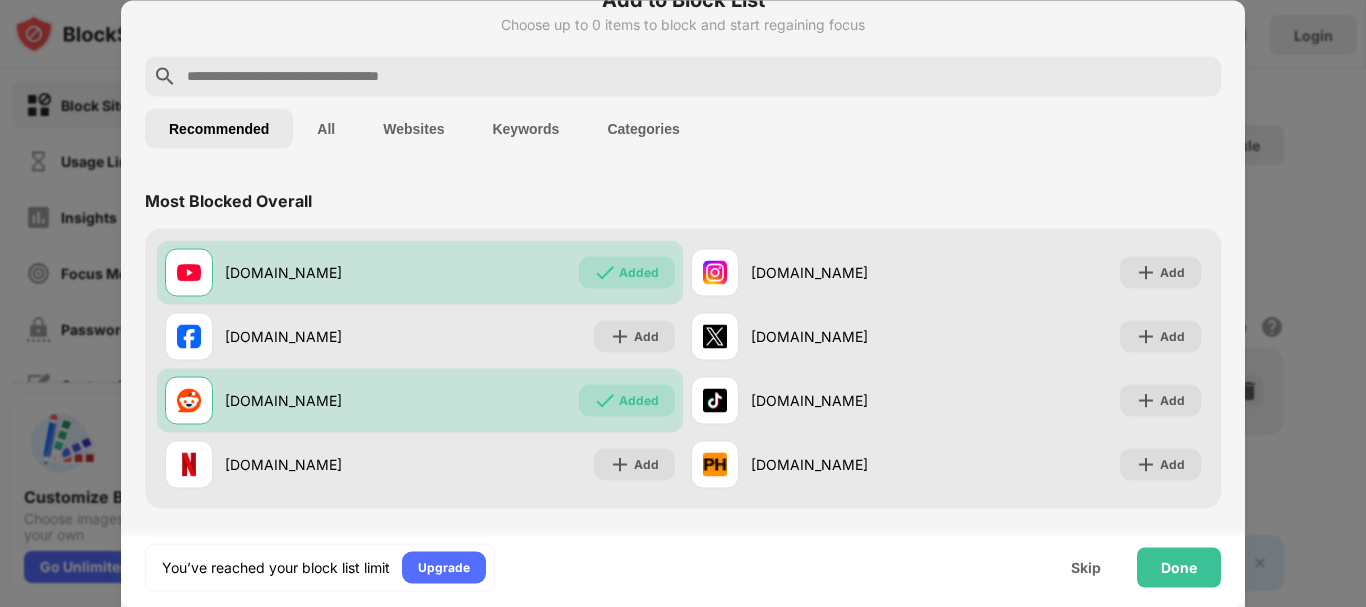 scroll, scrollTop: 0, scrollLeft: 0, axis: both 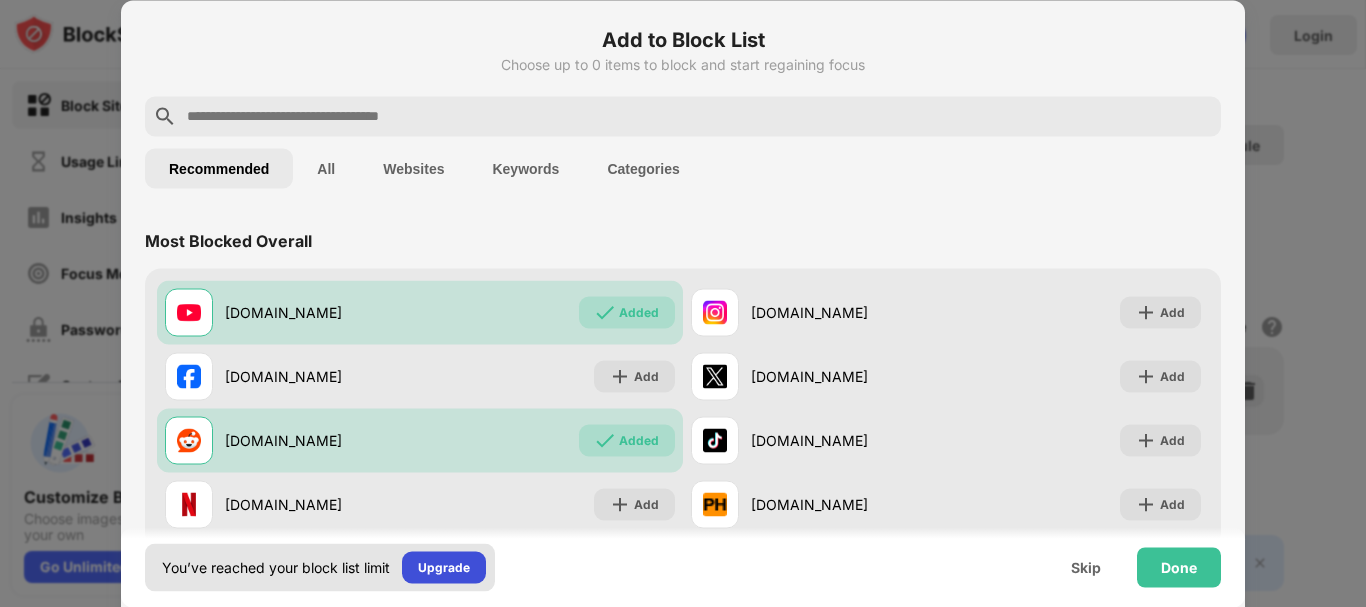 click on "Upgrade" at bounding box center [444, 567] 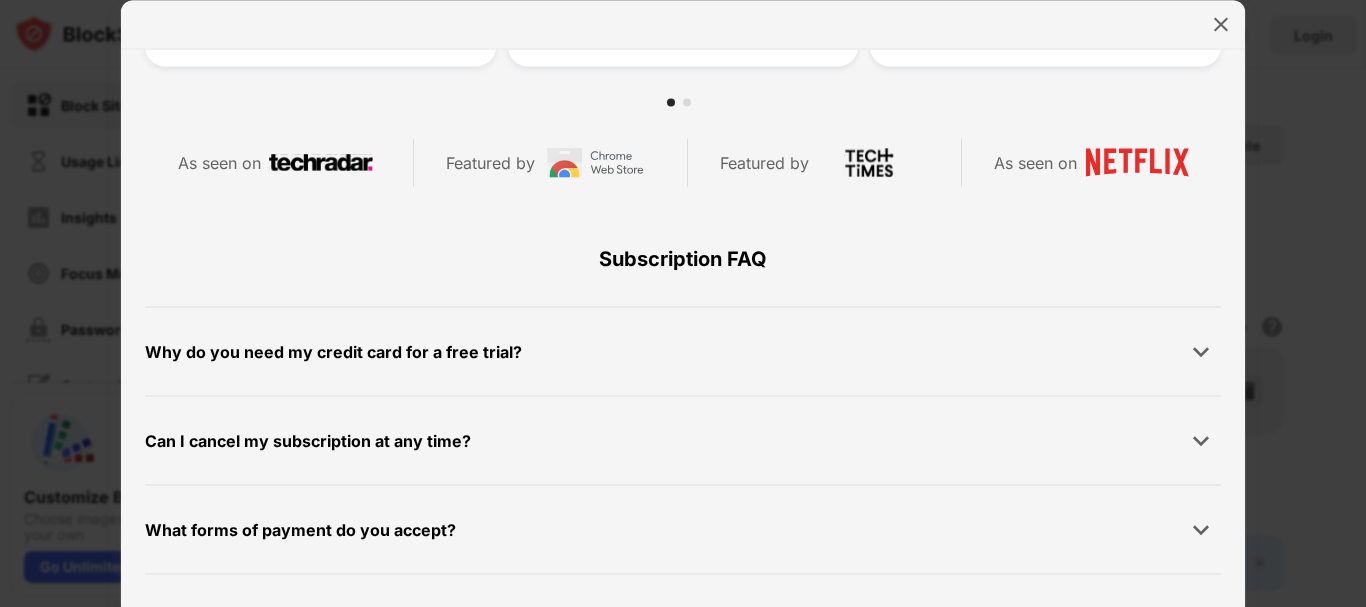 scroll, scrollTop: 951, scrollLeft: 0, axis: vertical 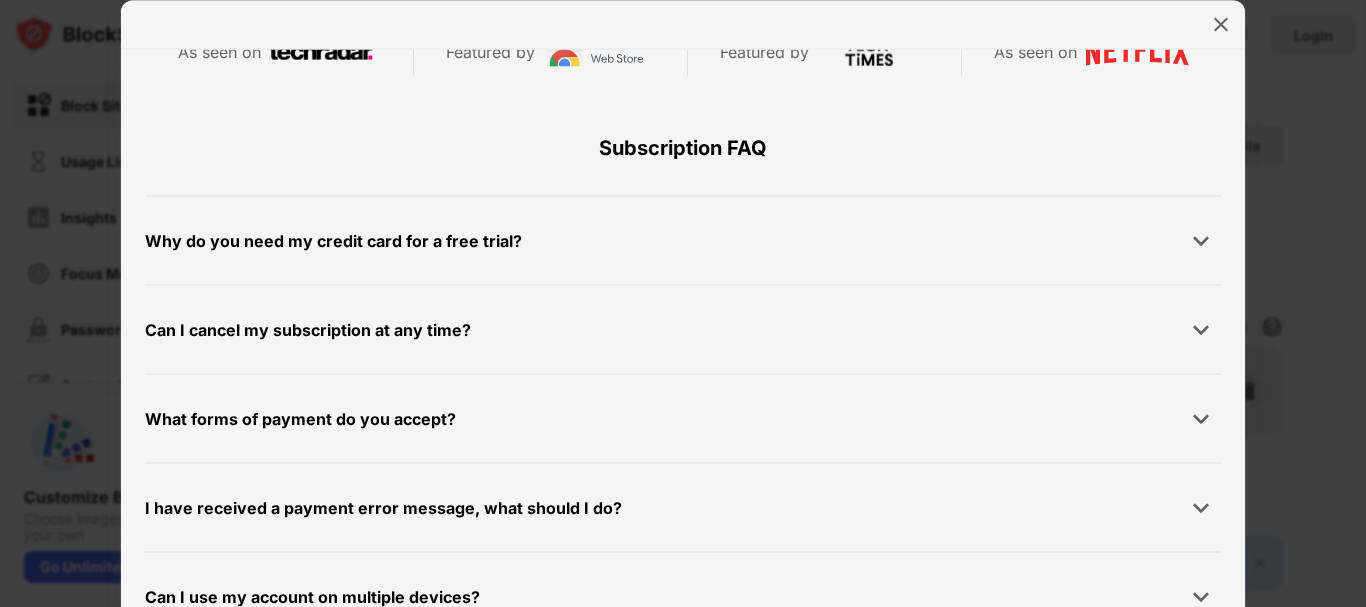 click on "Can I cancel my subscription at any time?" at bounding box center [683, 330] 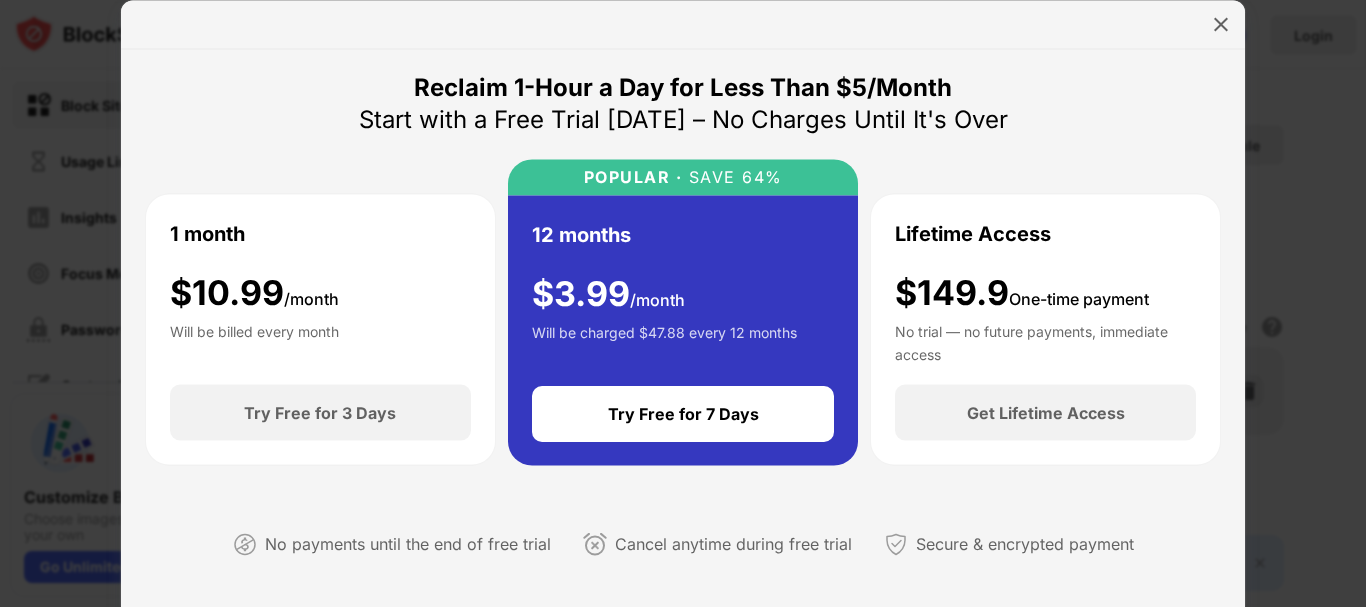 scroll, scrollTop: 0, scrollLeft: 0, axis: both 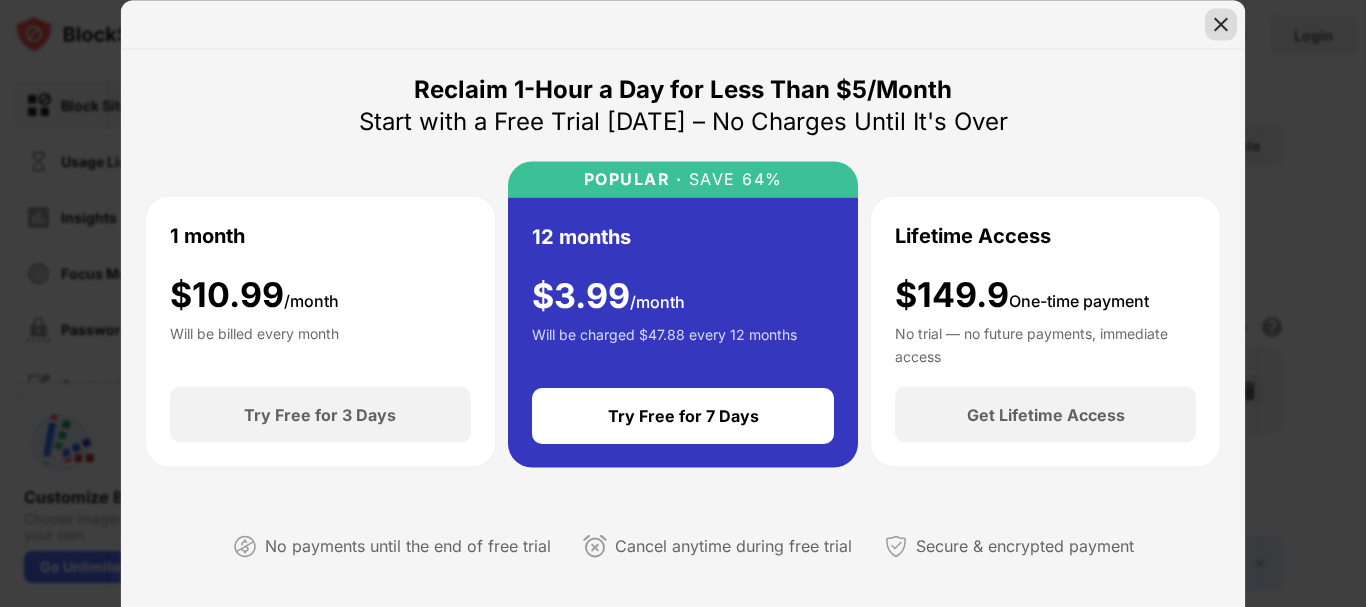 click at bounding box center [1221, 24] 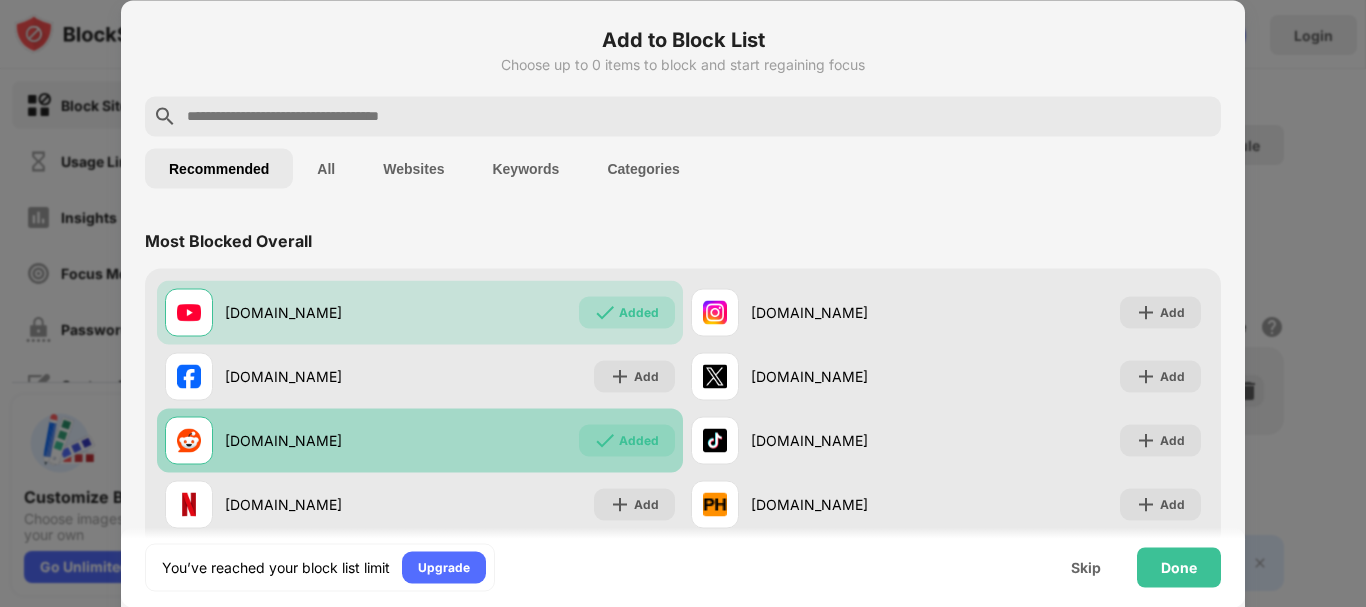 click on "reddit.com Added" at bounding box center [420, 440] 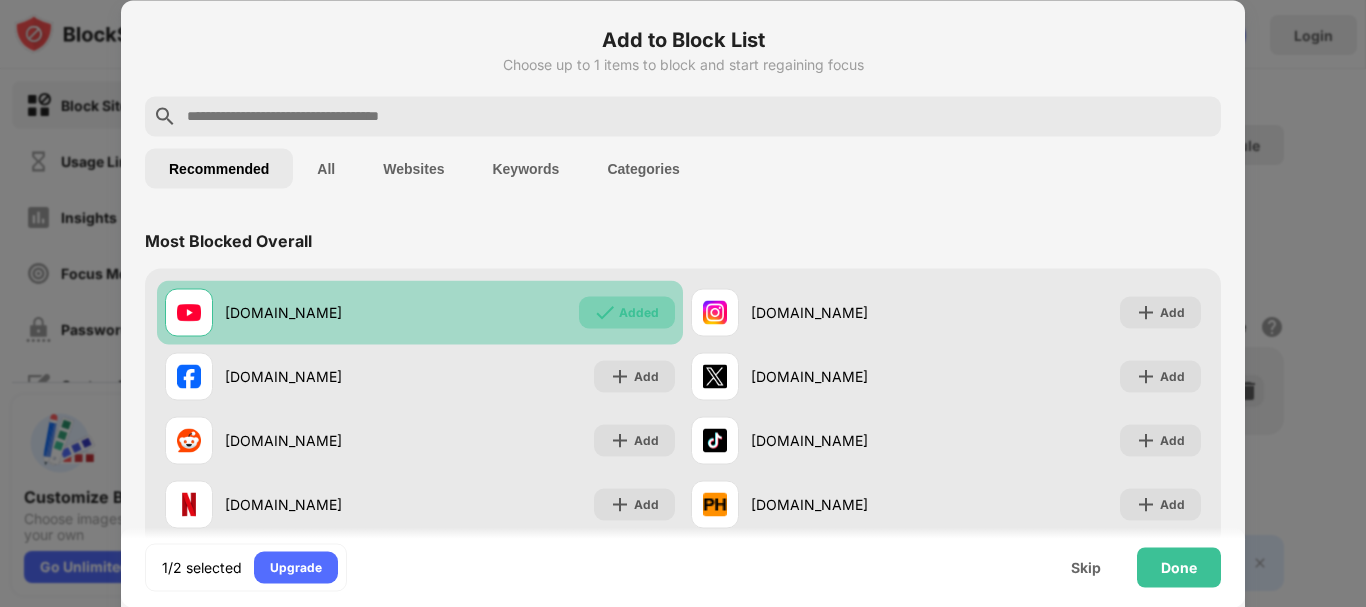 click on "Added" at bounding box center (627, 312) 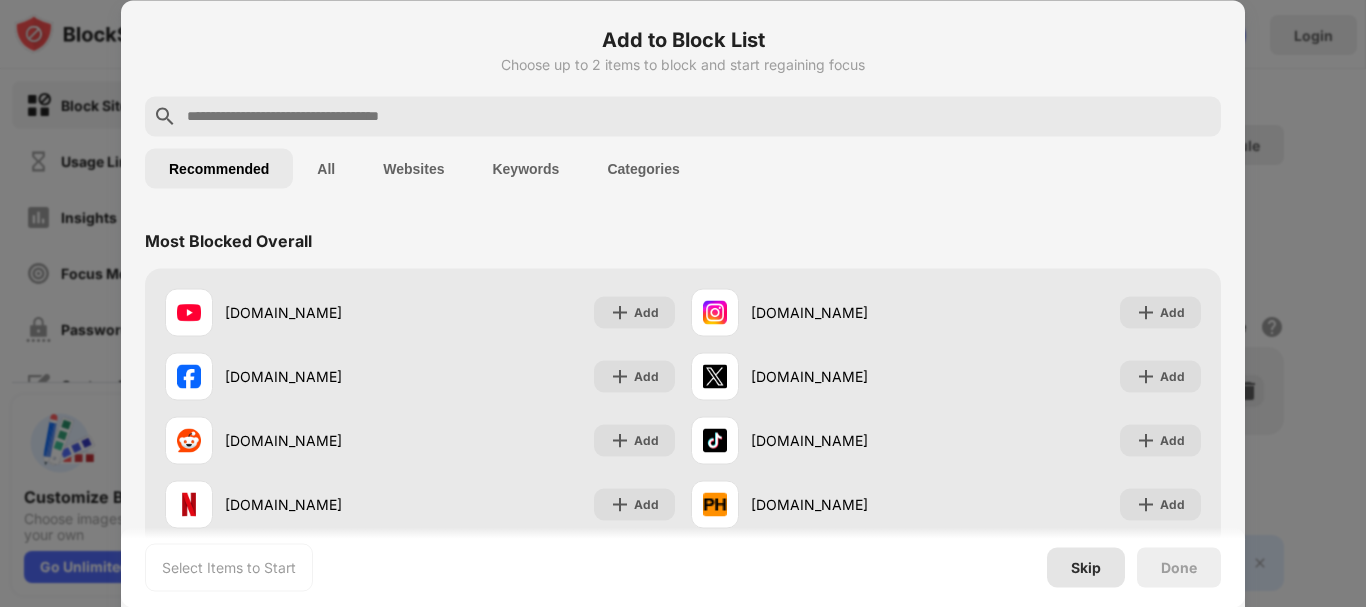 click on "Skip" at bounding box center (1086, 567) 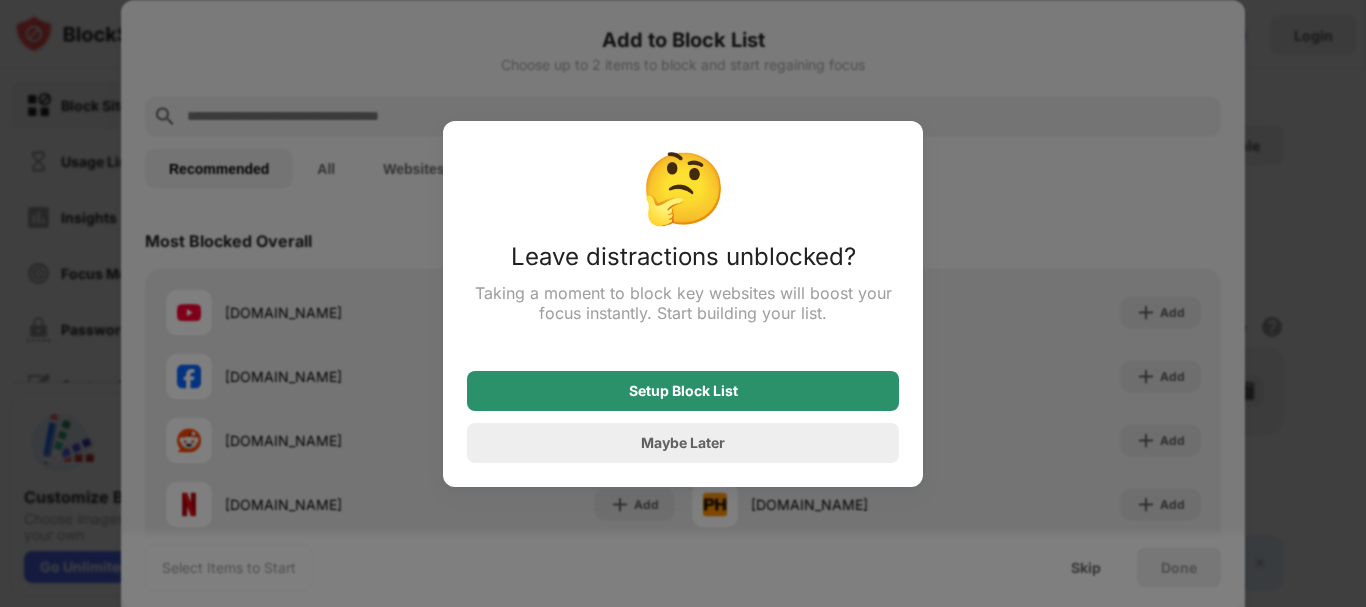click on "Setup Block List" at bounding box center [683, 391] 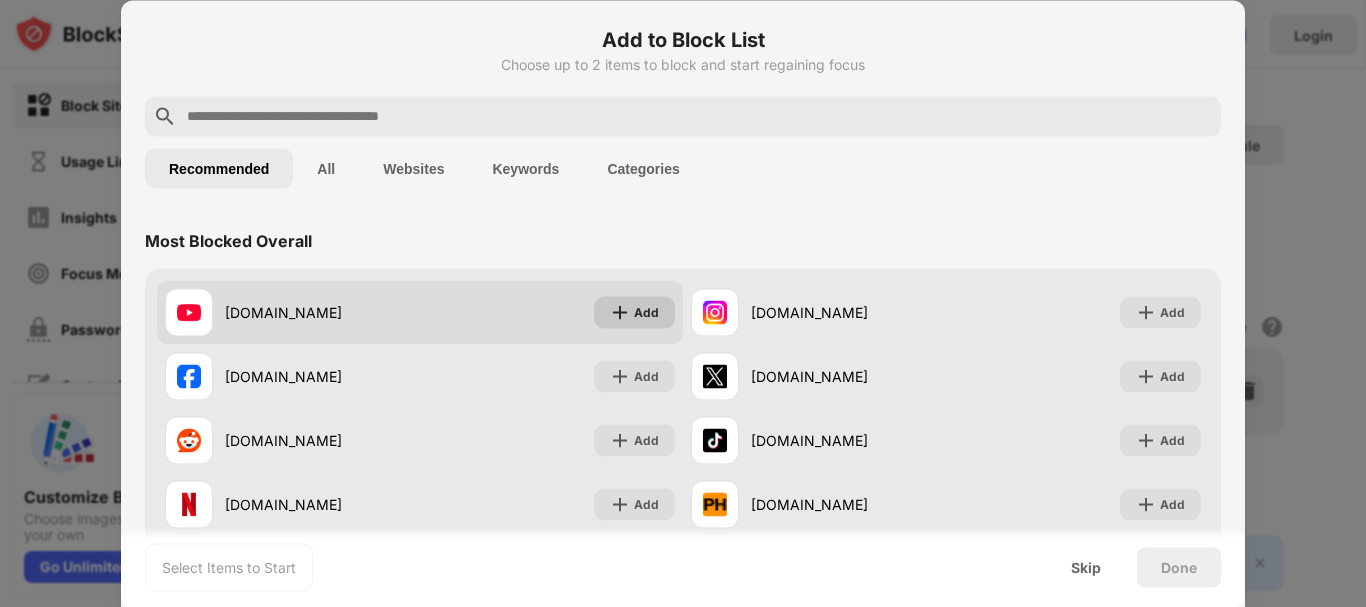 click at bounding box center [620, 312] 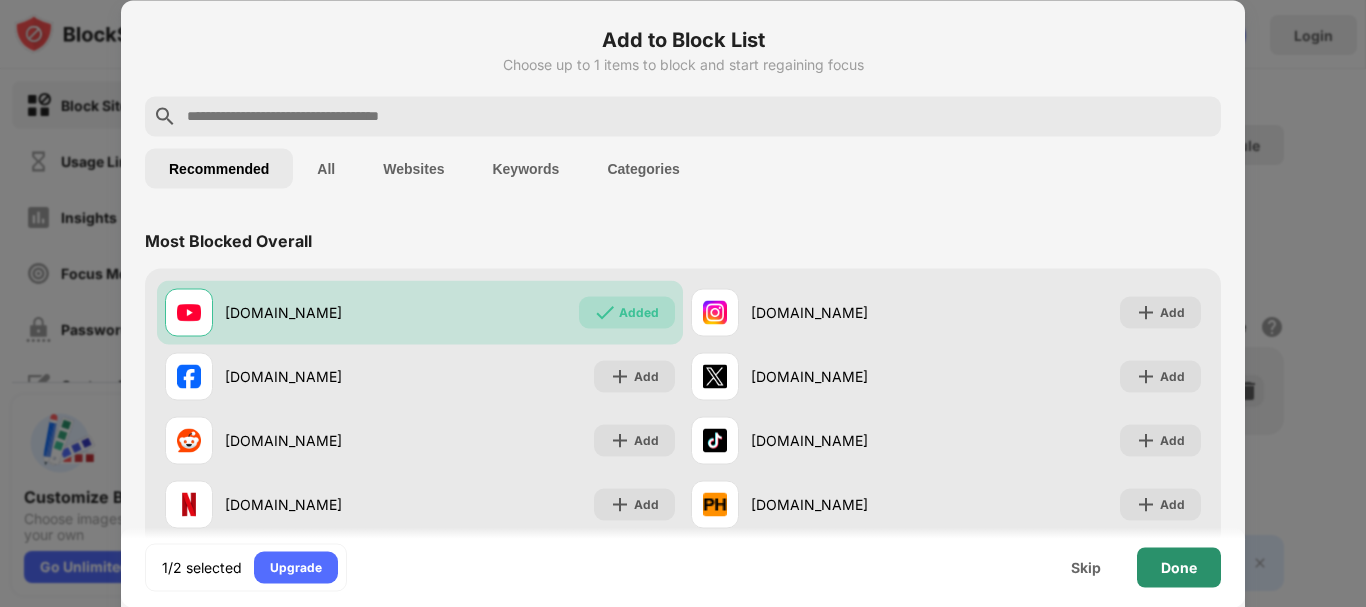click on "Done" at bounding box center [1179, 567] 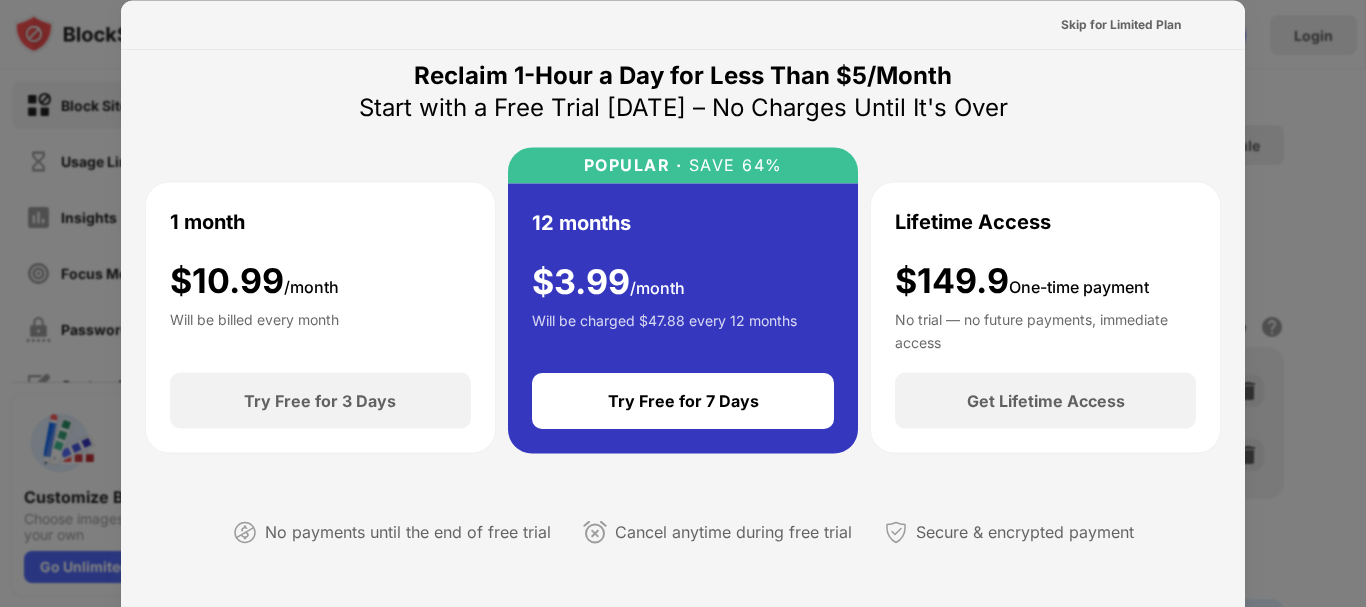 scroll, scrollTop: 0, scrollLeft: 0, axis: both 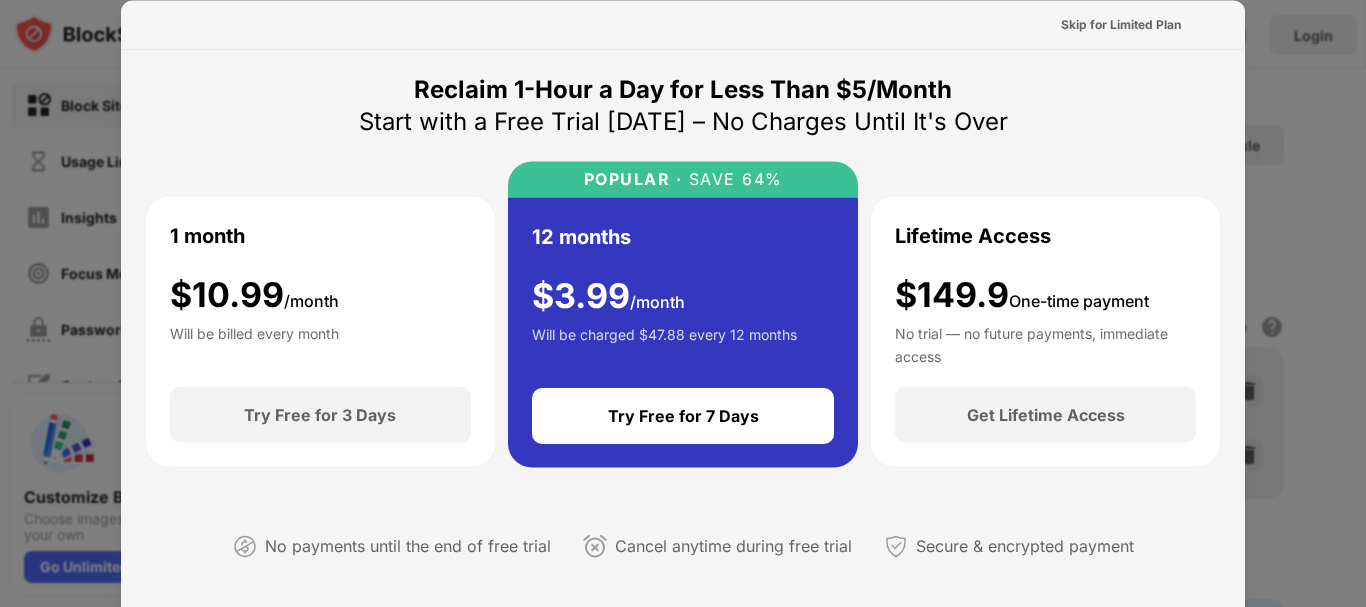 click at bounding box center [683, 303] 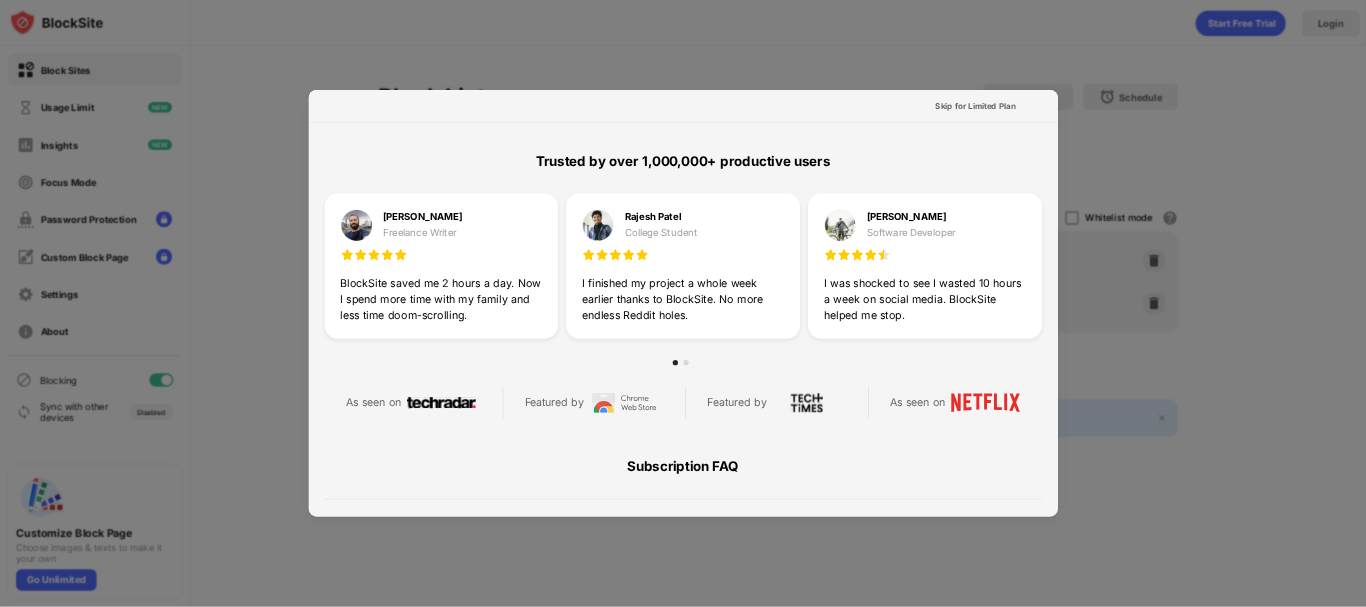 scroll, scrollTop: 0, scrollLeft: 0, axis: both 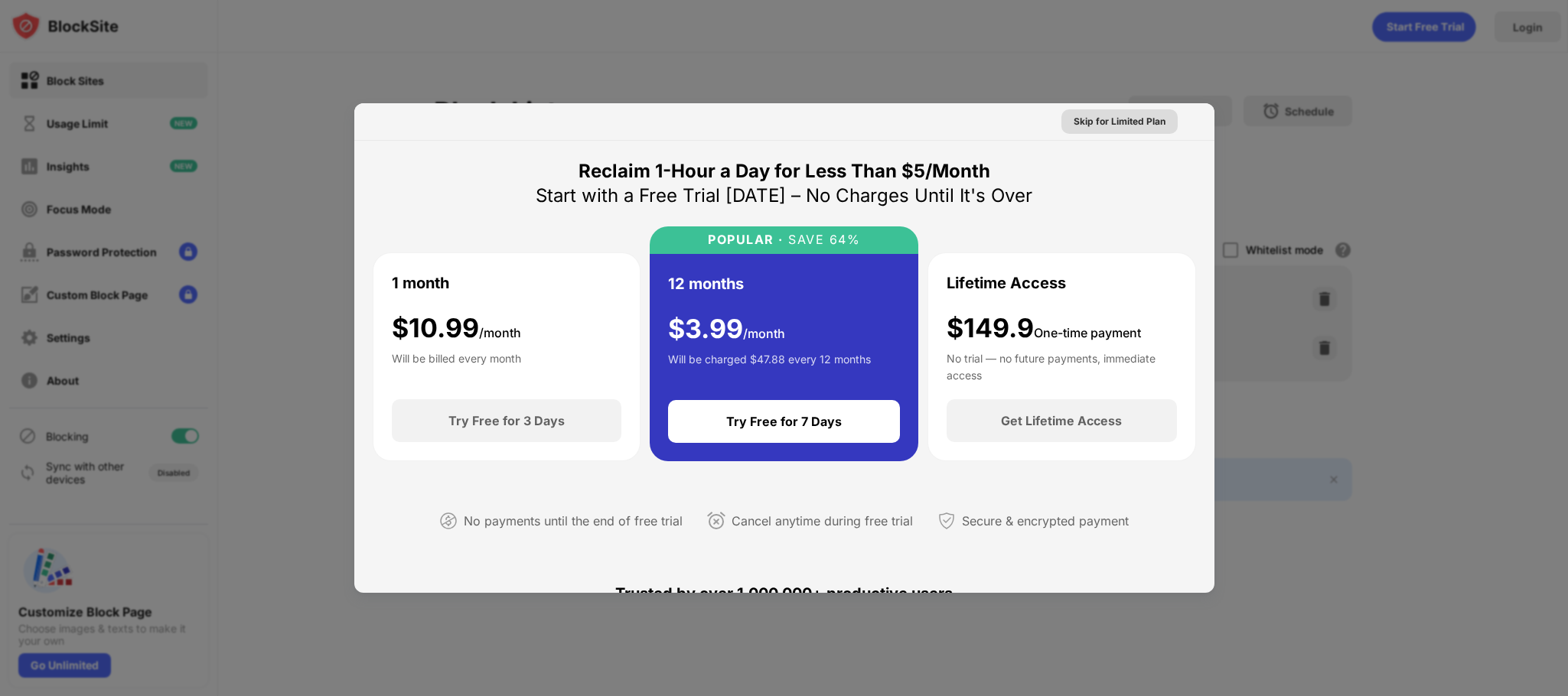 click on "Skip for Limited Plan" at bounding box center (1120, 122) 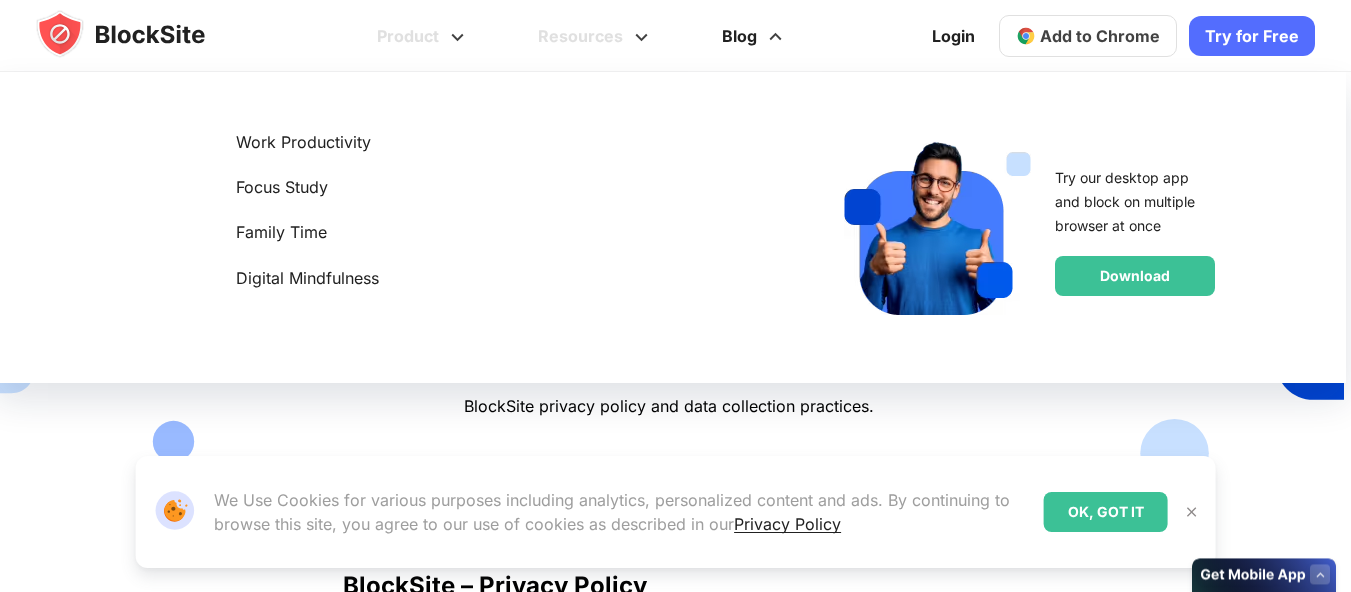 scroll, scrollTop: 0, scrollLeft: 0, axis: both 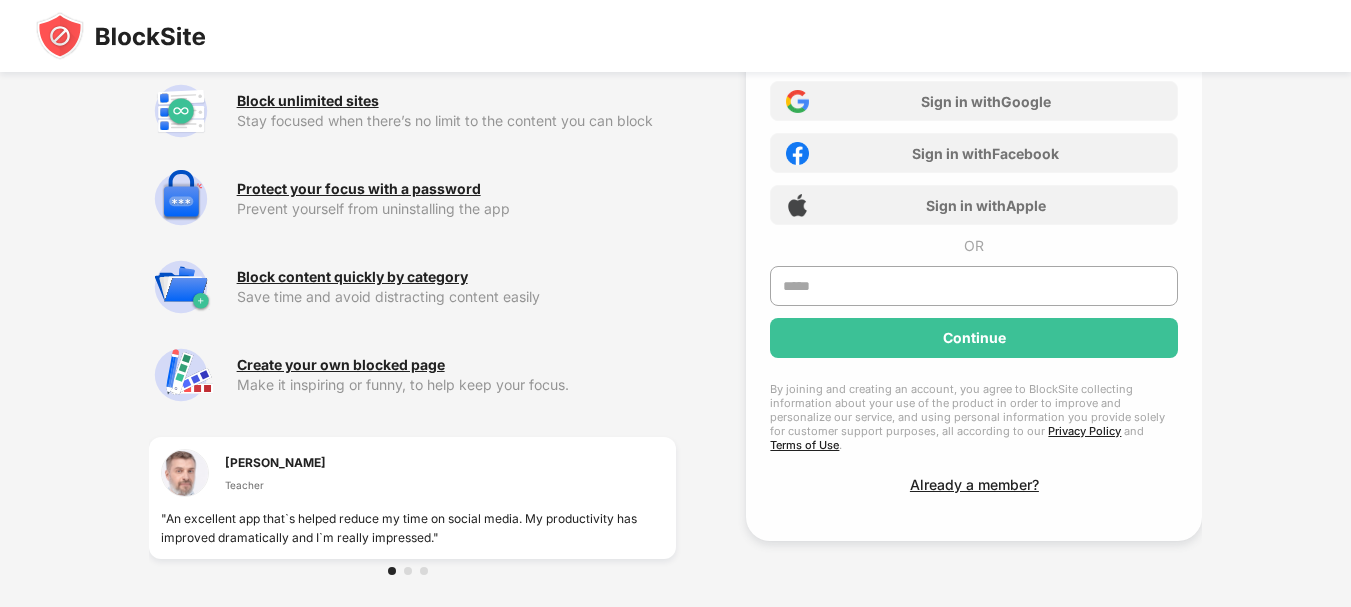 drag, startPoint x: 633, startPoint y: 541, endPoint x: 305, endPoint y: 545, distance: 328.02438 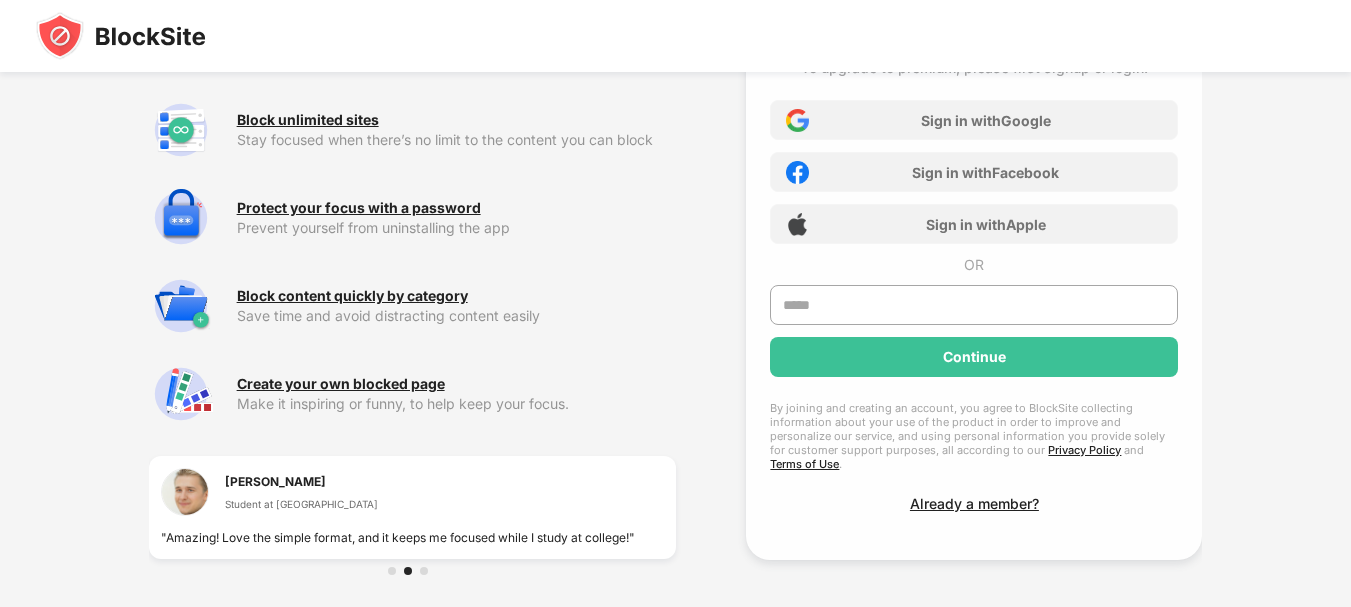 scroll, scrollTop: 132, scrollLeft: 0, axis: vertical 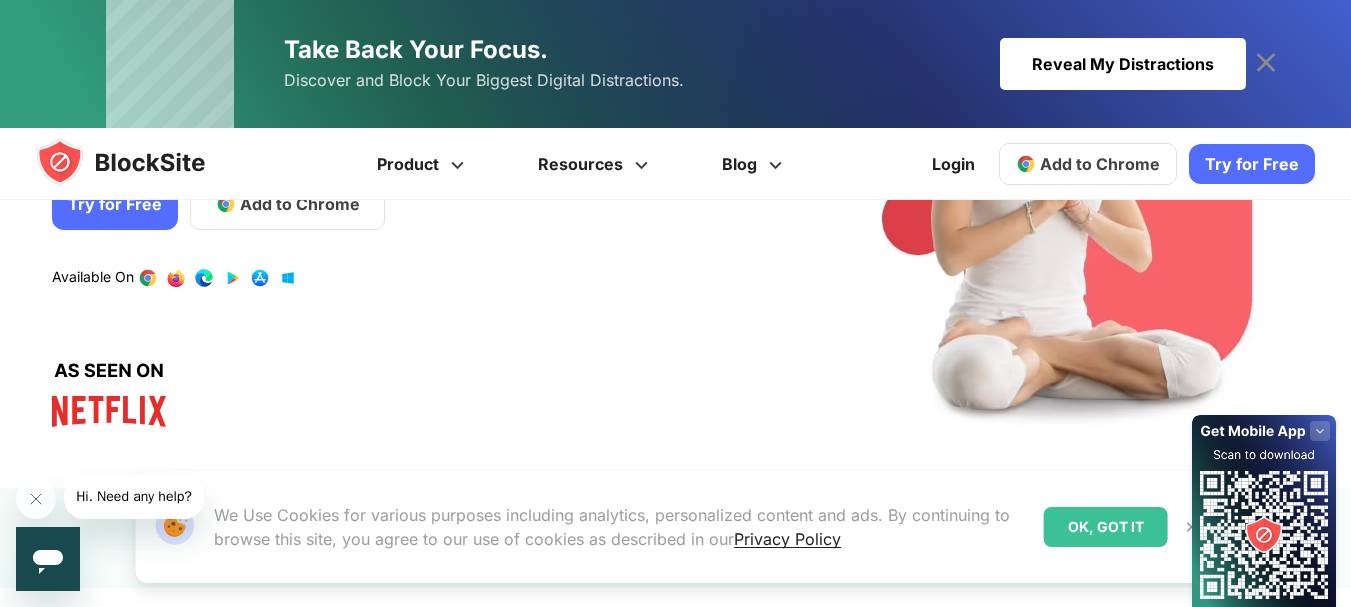 click on "OK, GOT IT" at bounding box center (1106, 527) 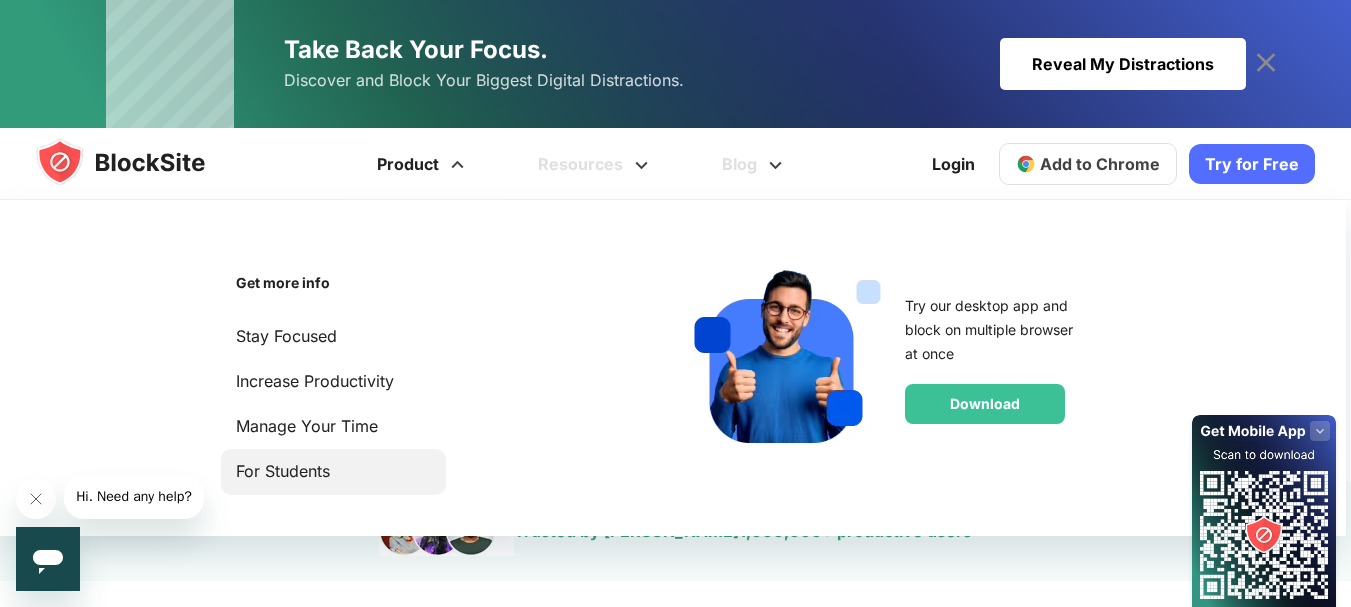 click on "For Students" at bounding box center (333, 471) 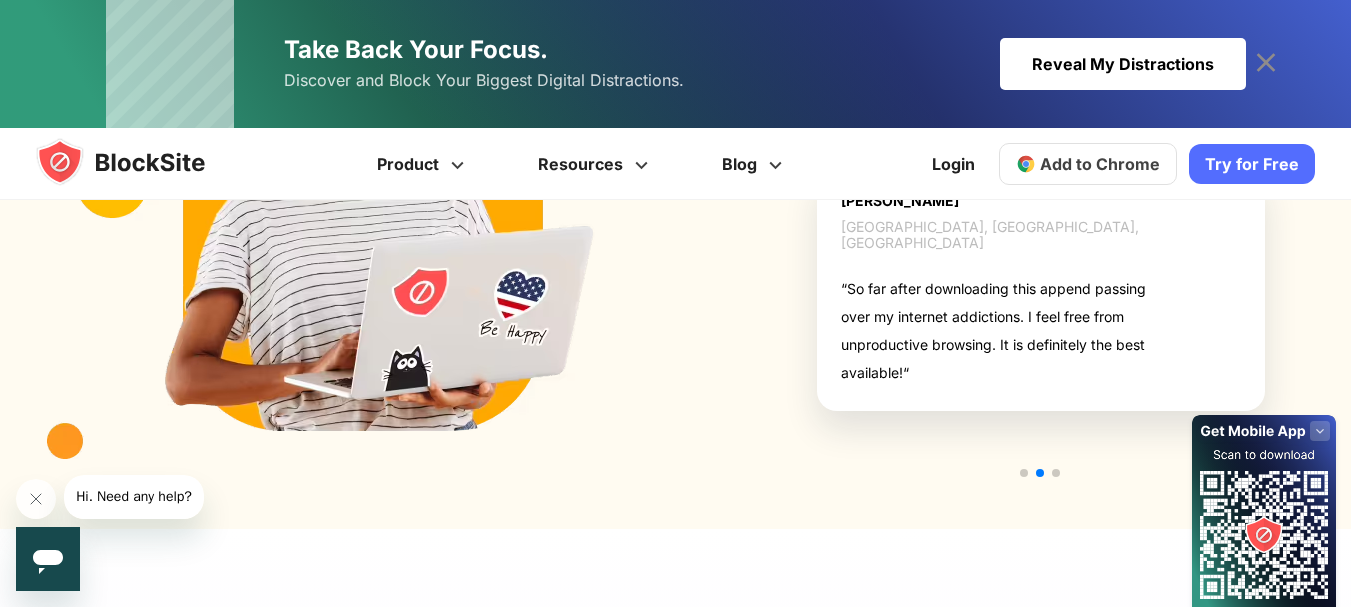 scroll, scrollTop: 1937, scrollLeft: 0, axis: vertical 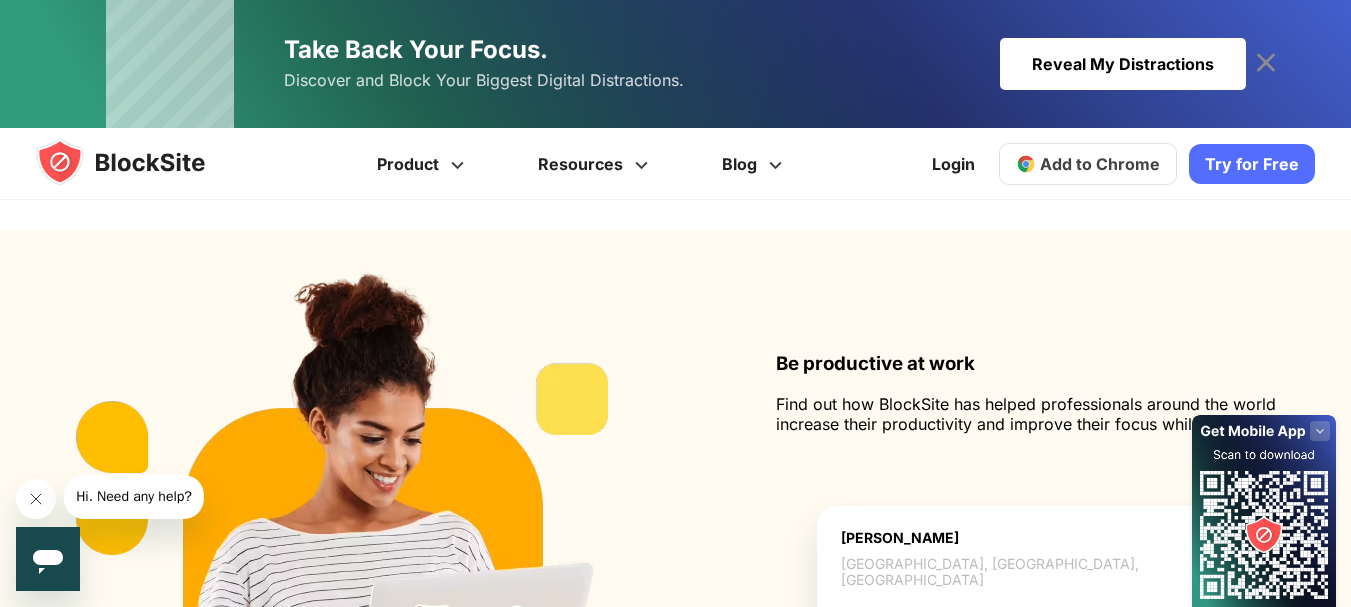 click 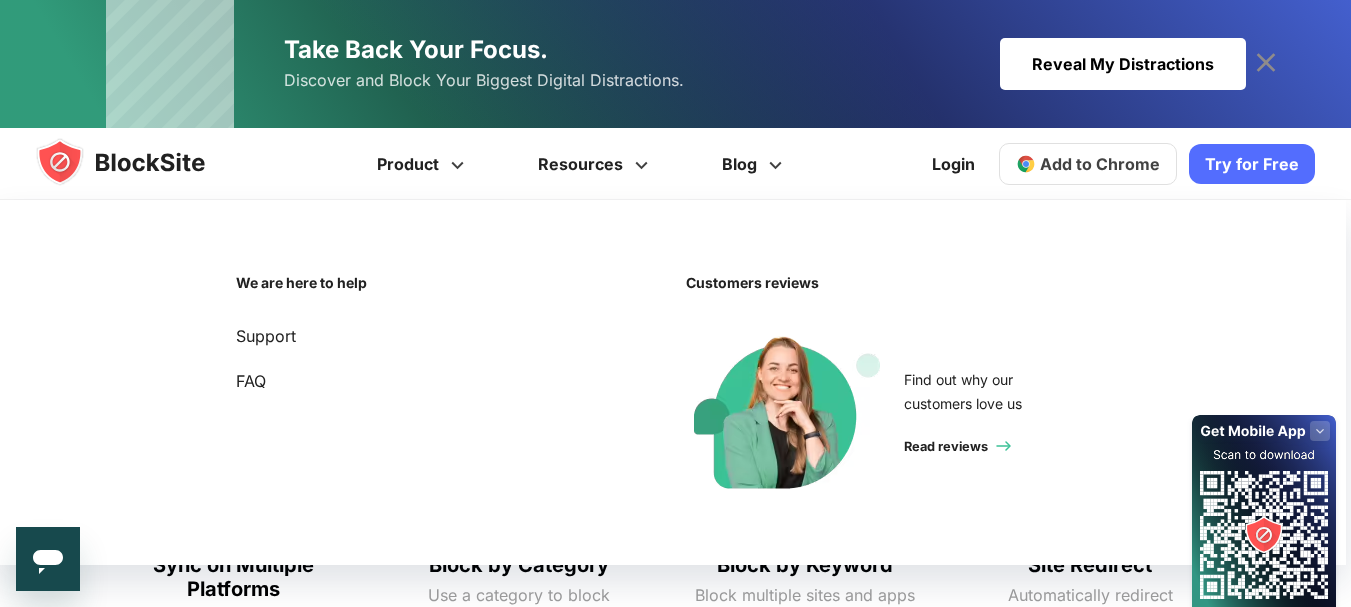 scroll, scrollTop: 1056, scrollLeft: 0, axis: vertical 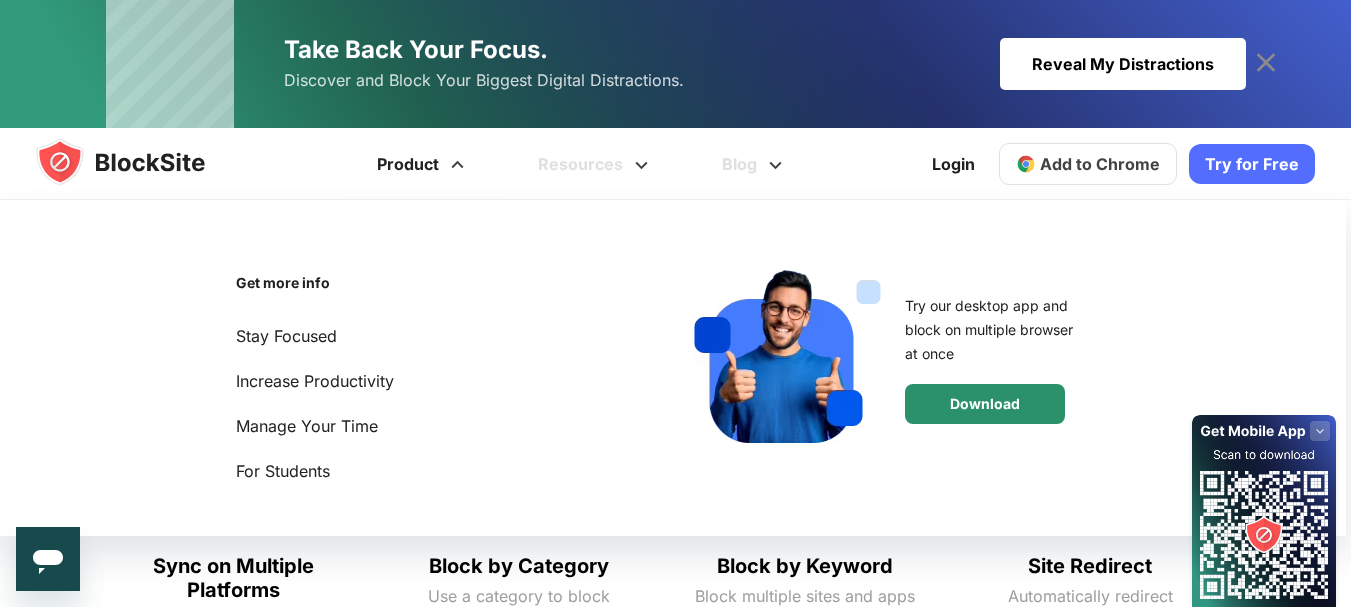 click on "Download" at bounding box center [985, 404] 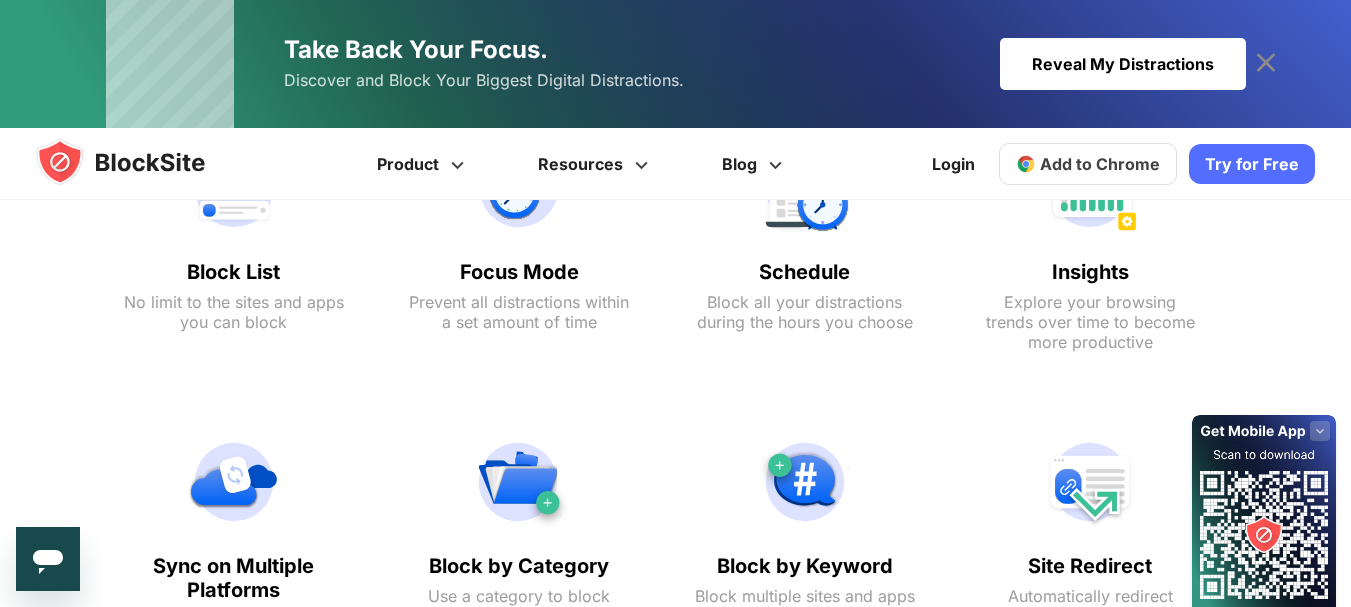 click on "Block List
No limit to the sites and apps you can block
Focus Mode
Prevent all distractions within a set amount of time" at bounding box center [662, 551] 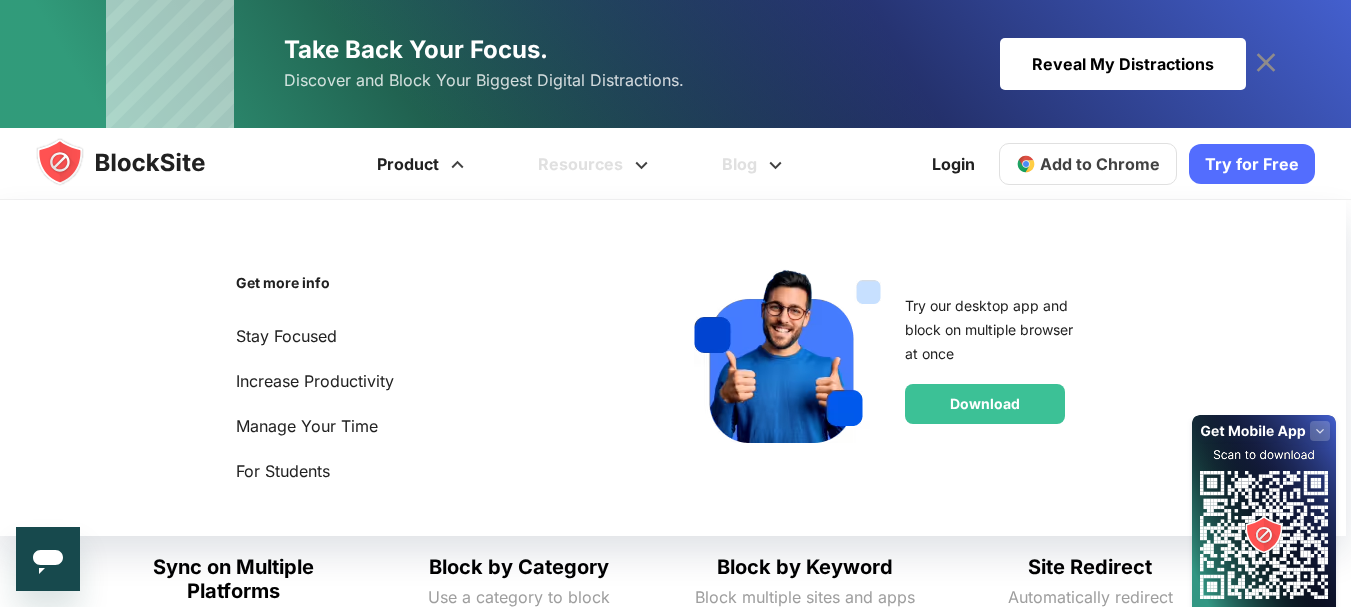scroll, scrollTop: 1087, scrollLeft: 0, axis: vertical 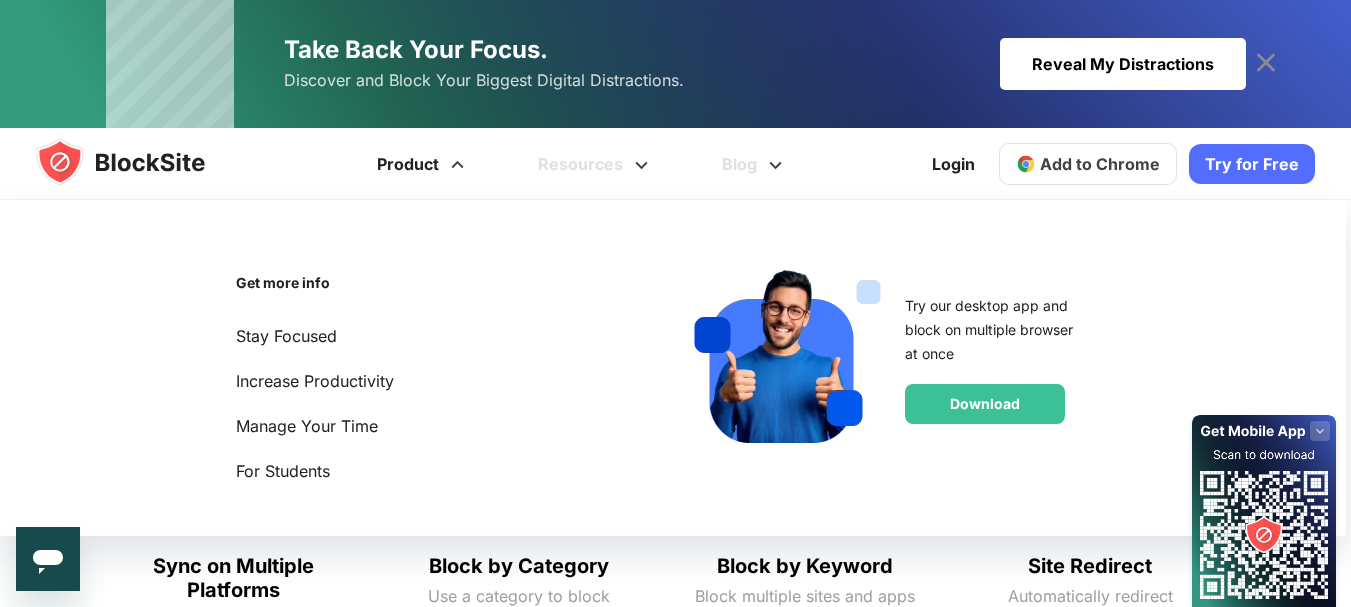 click on "Get more info" at bounding box center [283, 282] 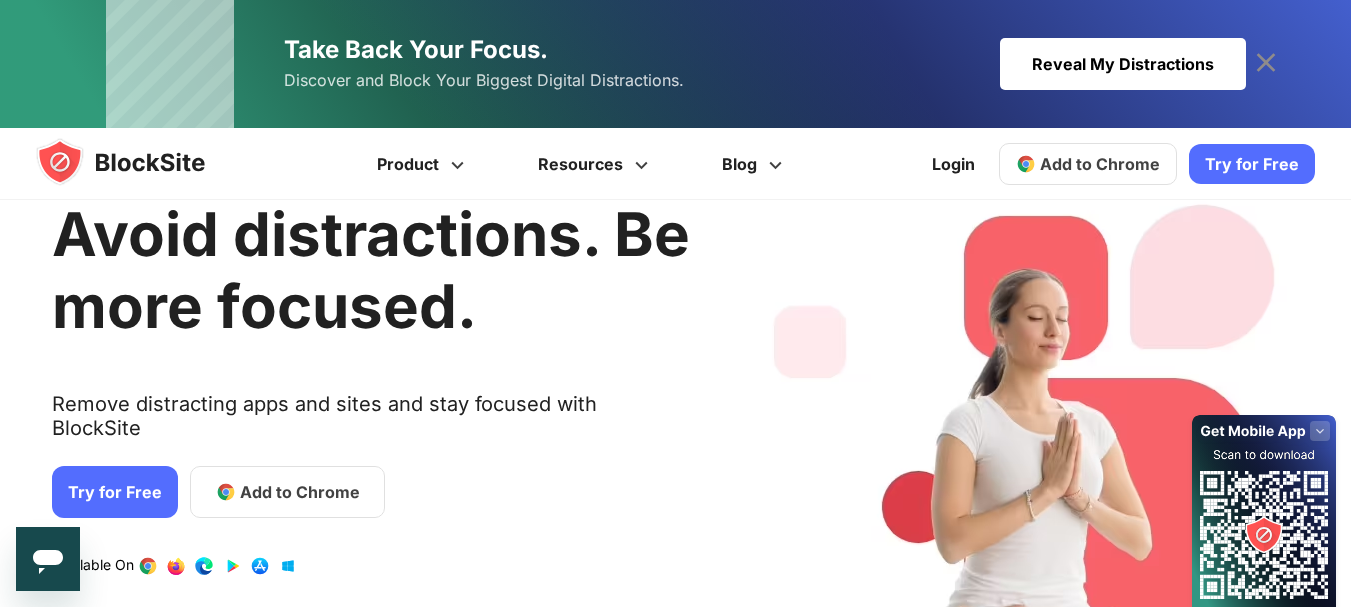 scroll, scrollTop: 0, scrollLeft: 0, axis: both 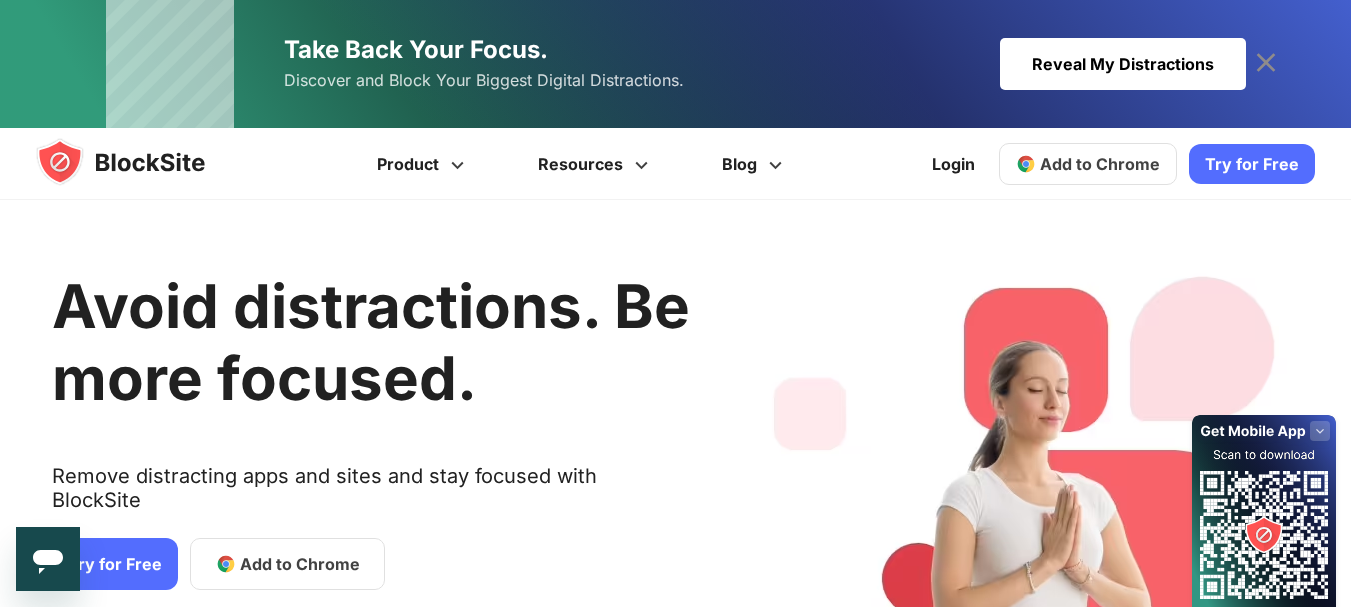 click on "Reveal My Distractions" at bounding box center (1123, 64) 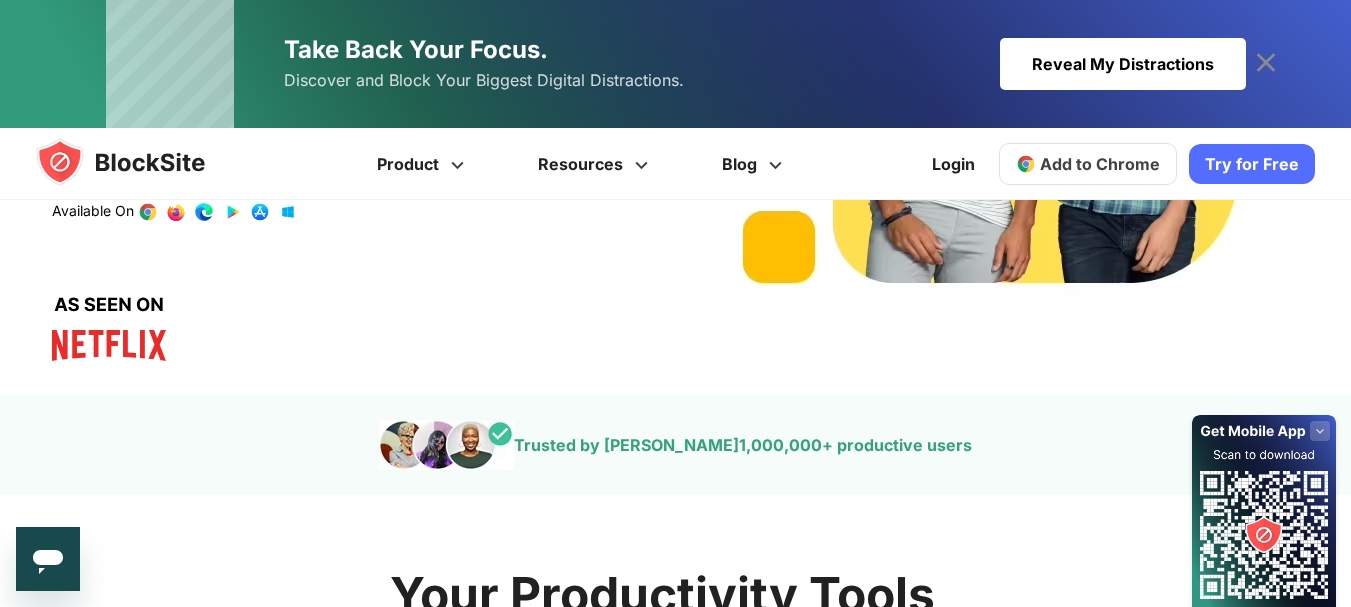 scroll, scrollTop: 240, scrollLeft: 0, axis: vertical 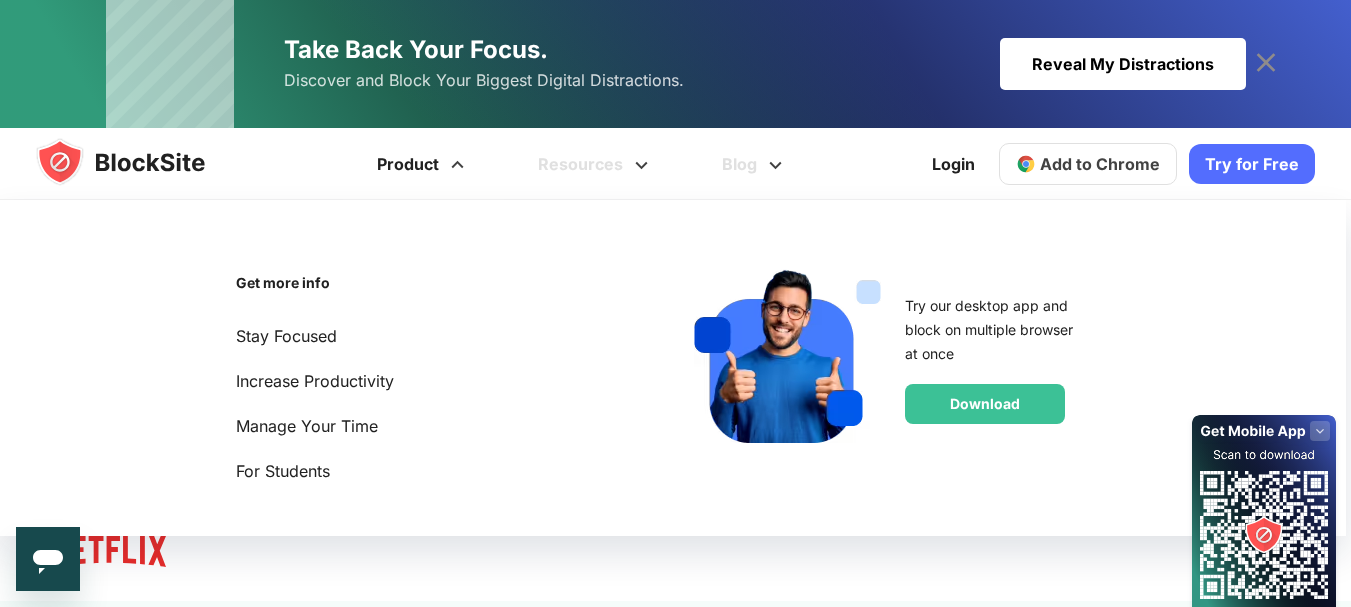 click on "Product" at bounding box center [423, 164] 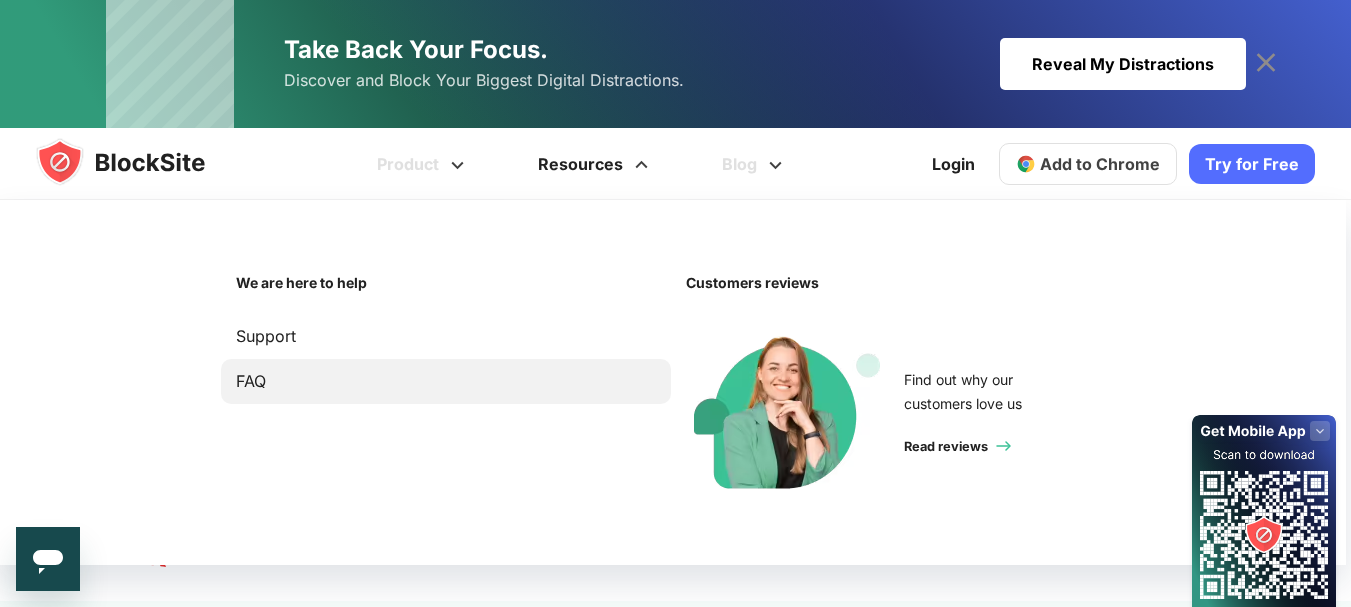 click on "FAQ" at bounding box center [446, 381] 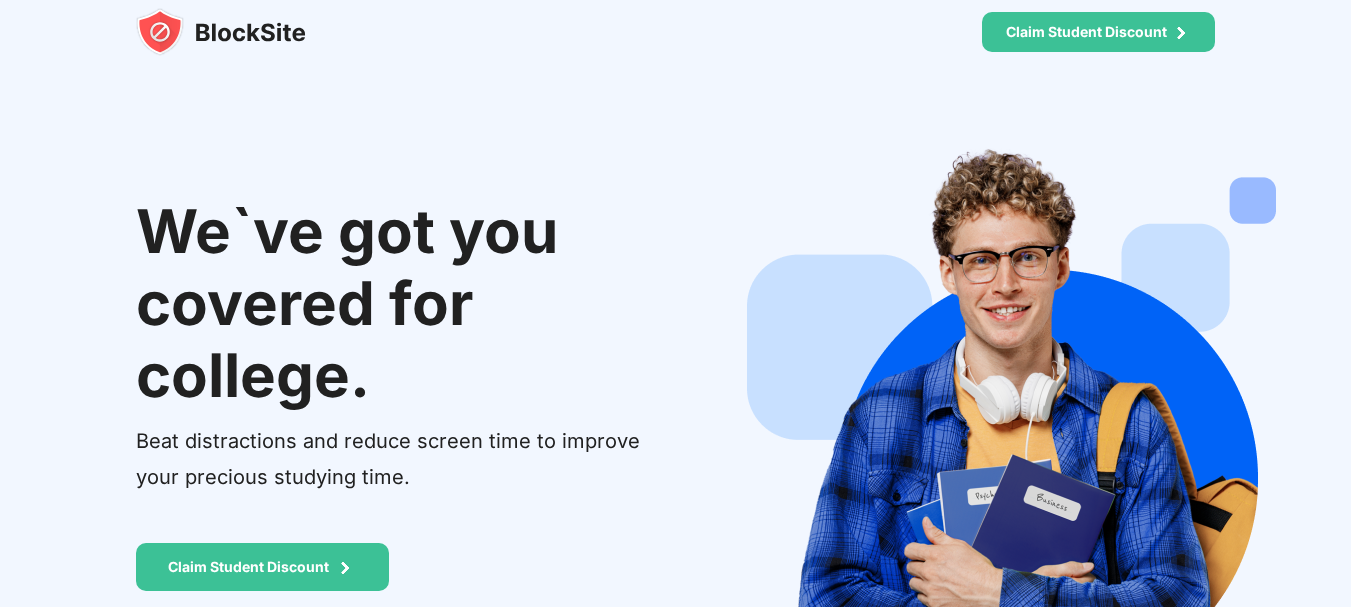 scroll, scrollTop: 0, scrollLeft: 0, axis: both 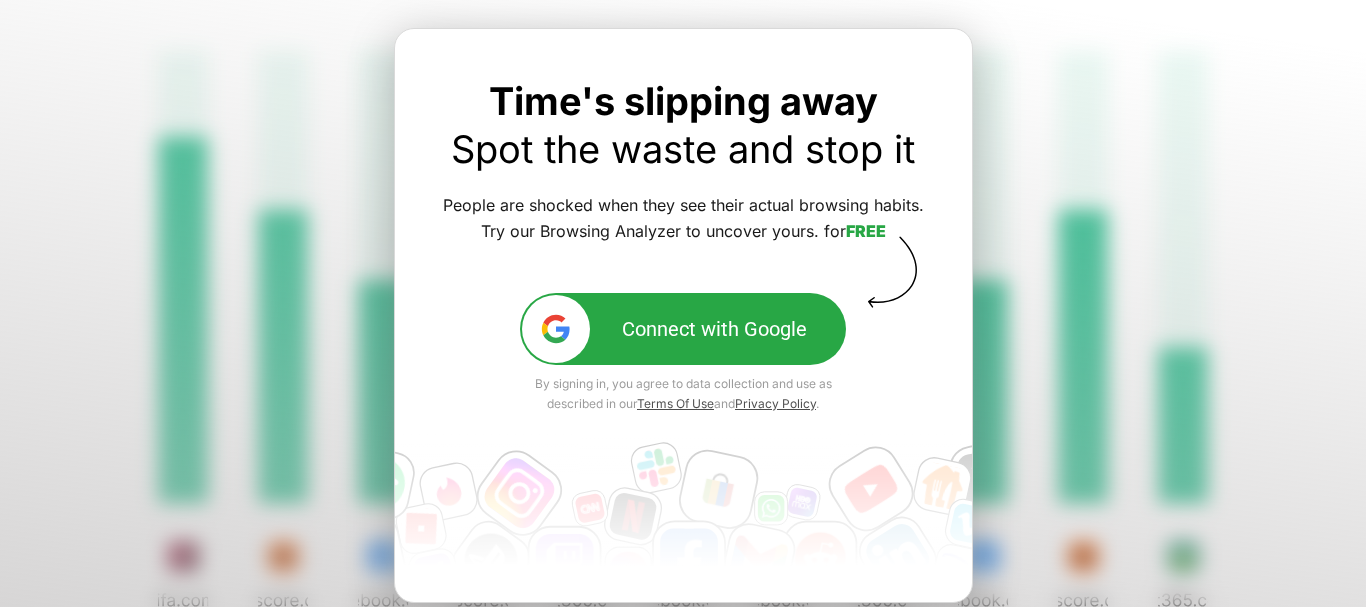 drag, startPoint x: 1091, startPoint y: 389, endPoint x: 1081, endPoint y: 390, distance: 10.049875 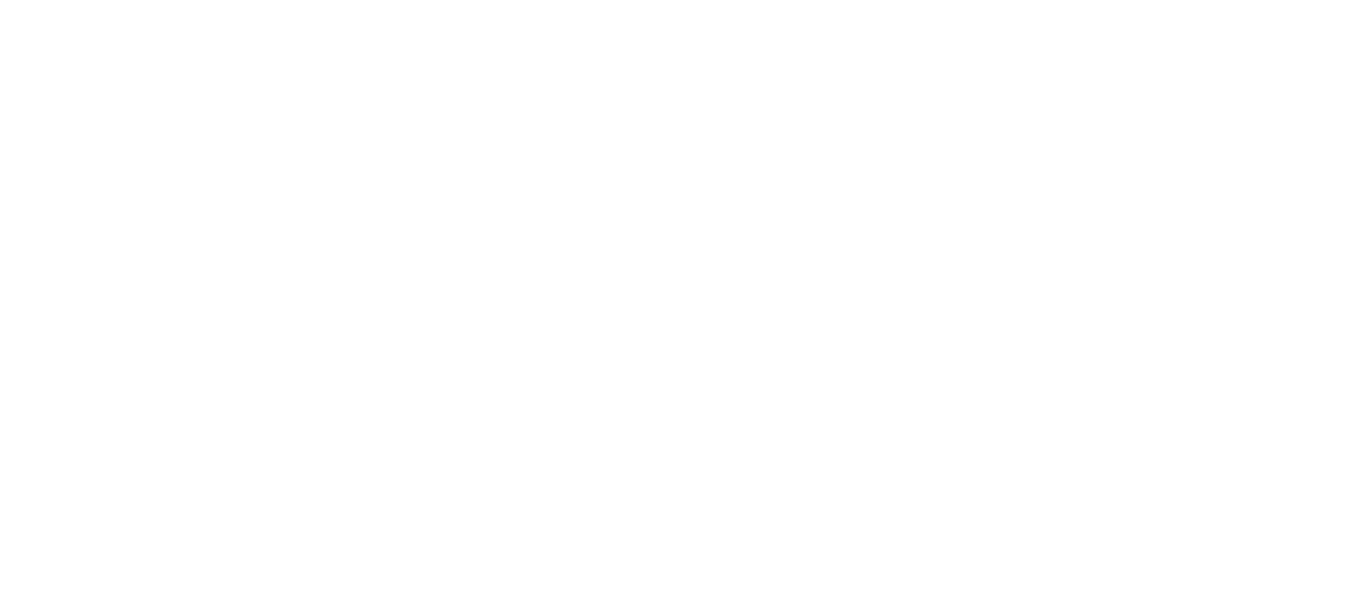 scroll, scrollTop: 0, scrollLeft: 0, axis: both 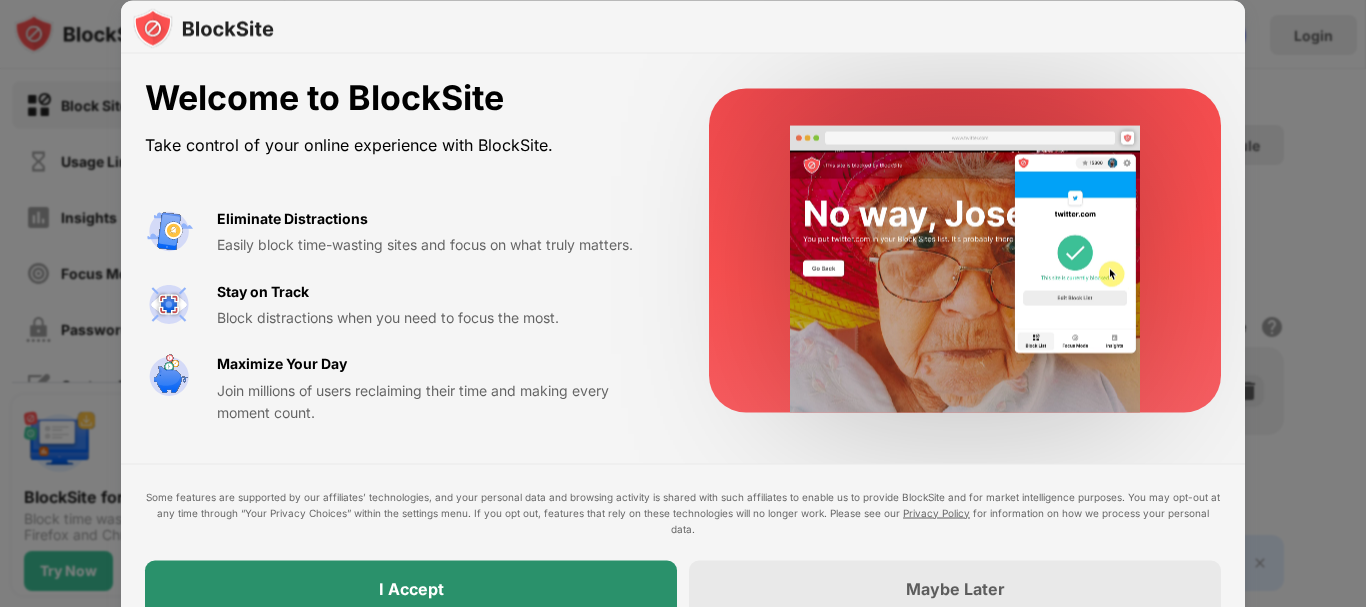 click on "I Accept" at bounding box center [411, 588] 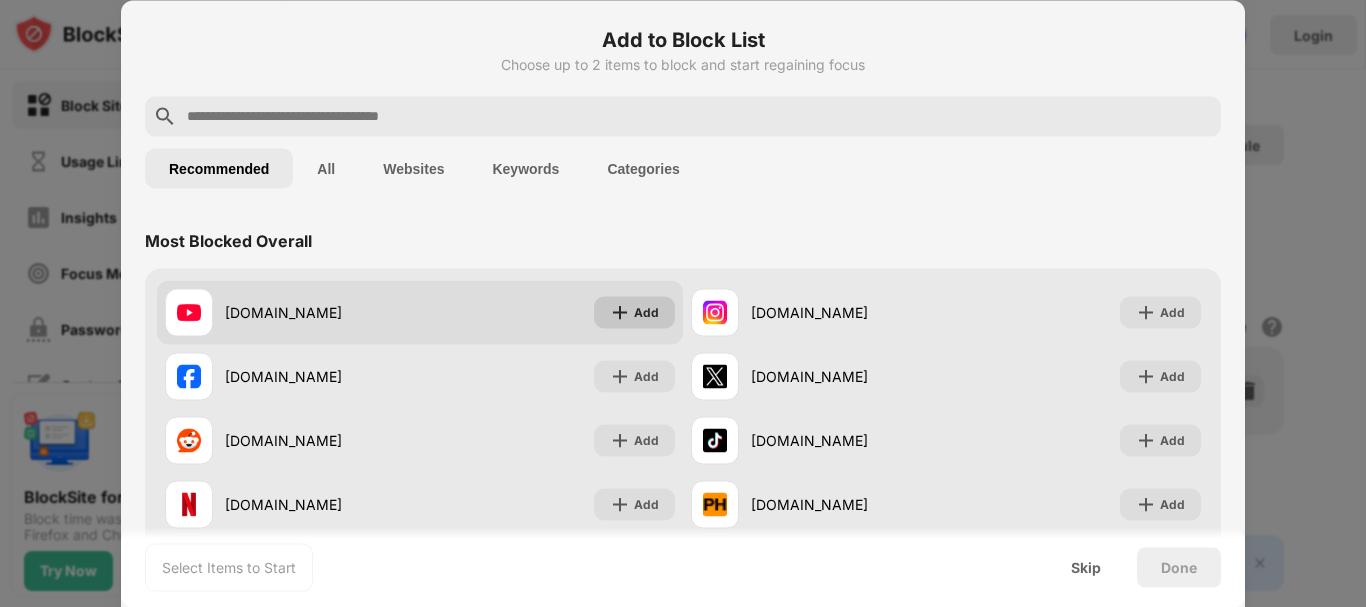 click at bounding box center [620, 312] 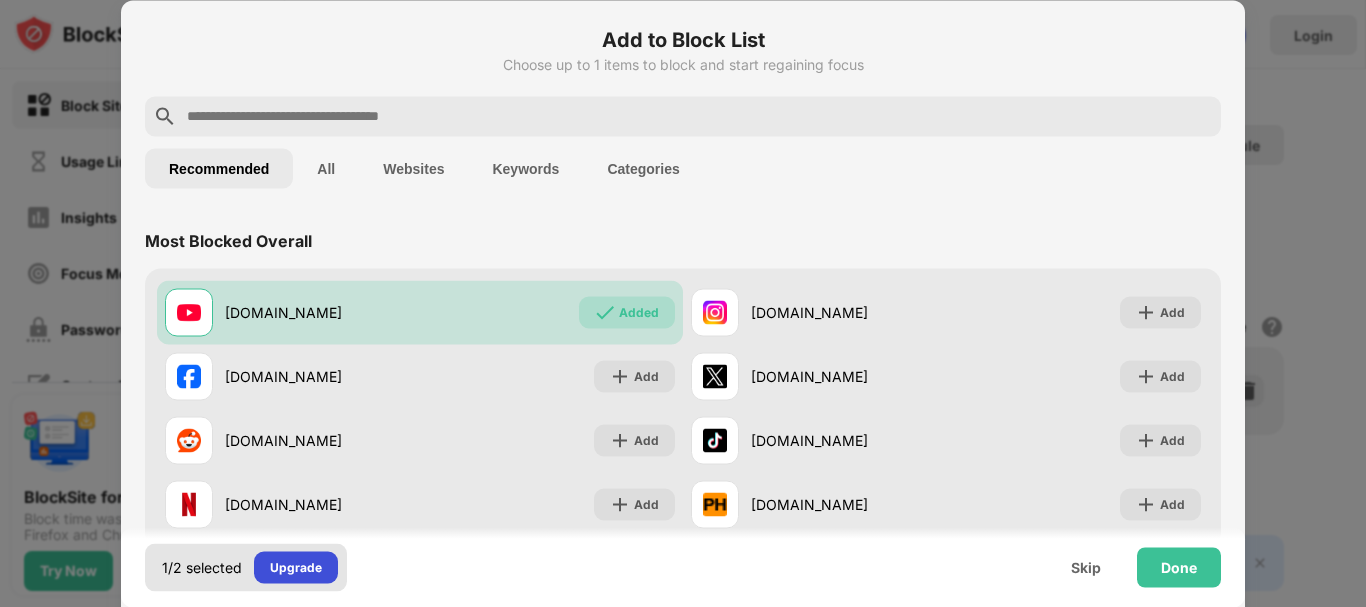 click on "Upgrade" at bounding box center (296, 567) 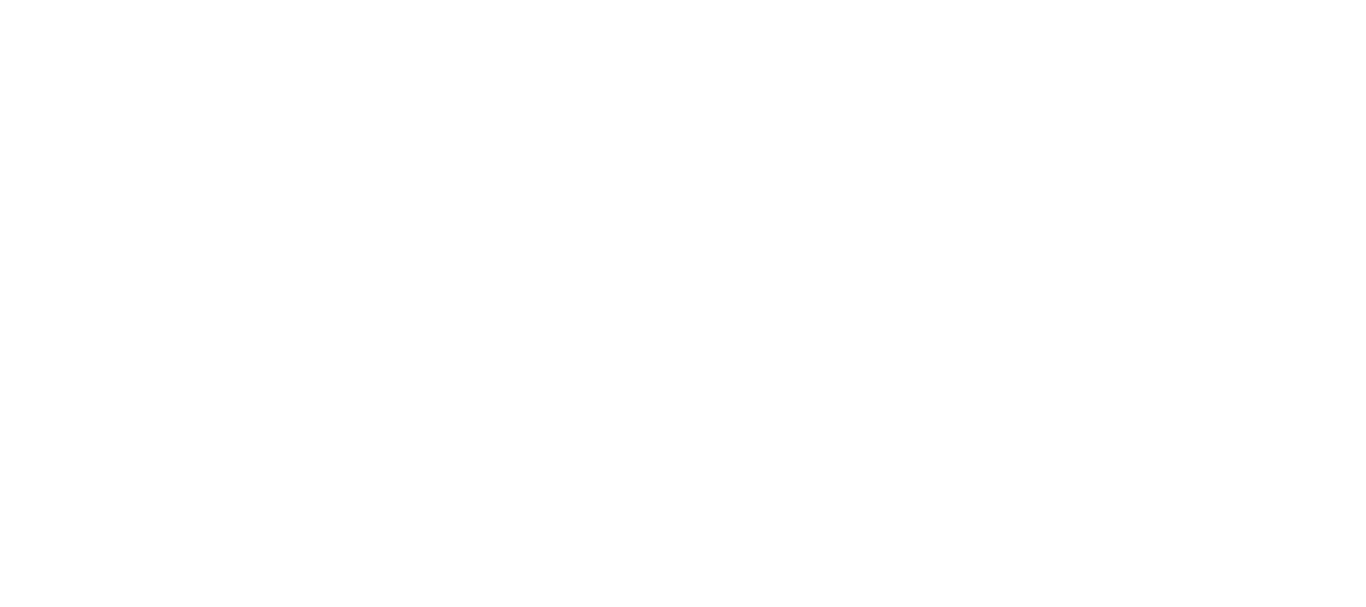 scroll, scrollTop: 0, scrollLeft: 0, axis: both 